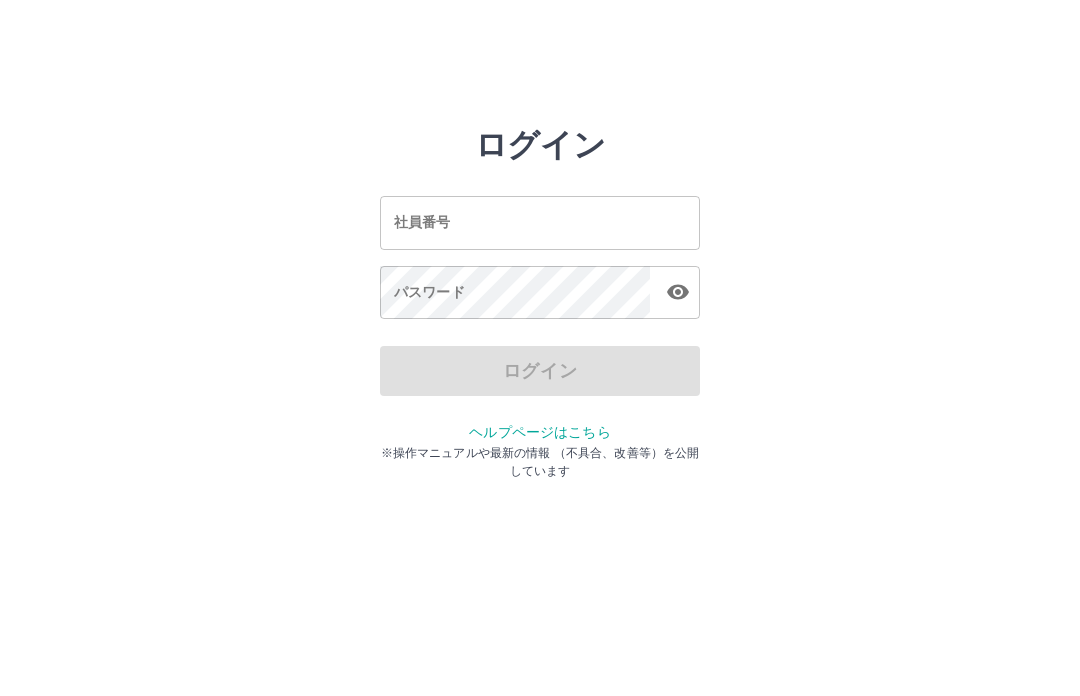 scroll, scrollTop: 0, scrollLeft: 0, axis: both 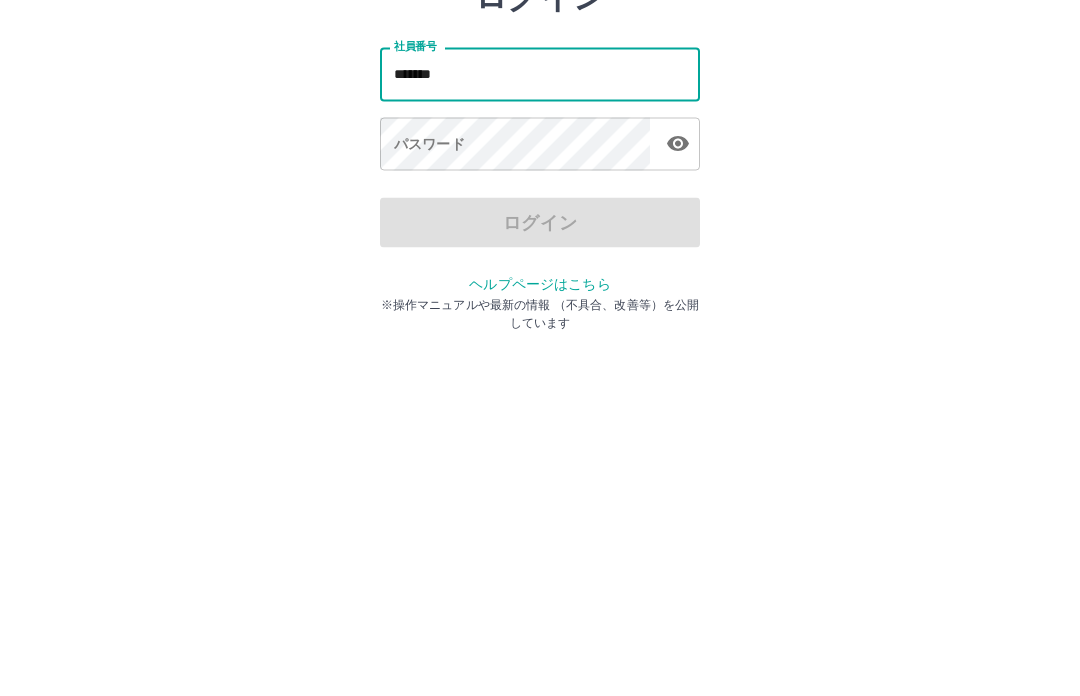 type on "*******" 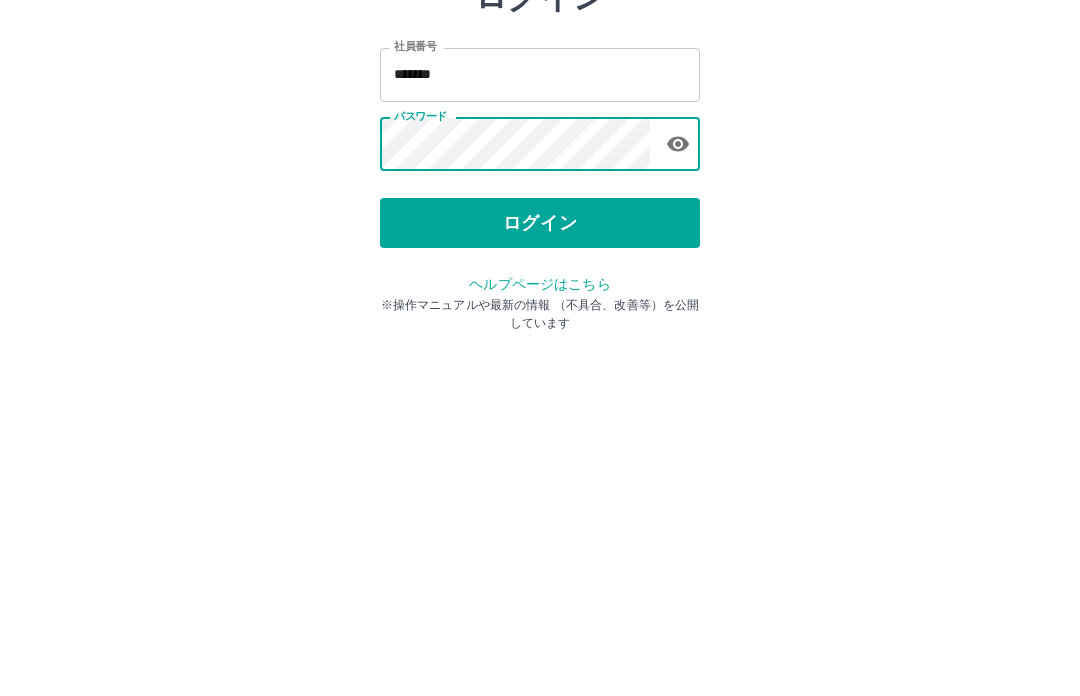 click on "ログイン" at bounding box center [540, 371] 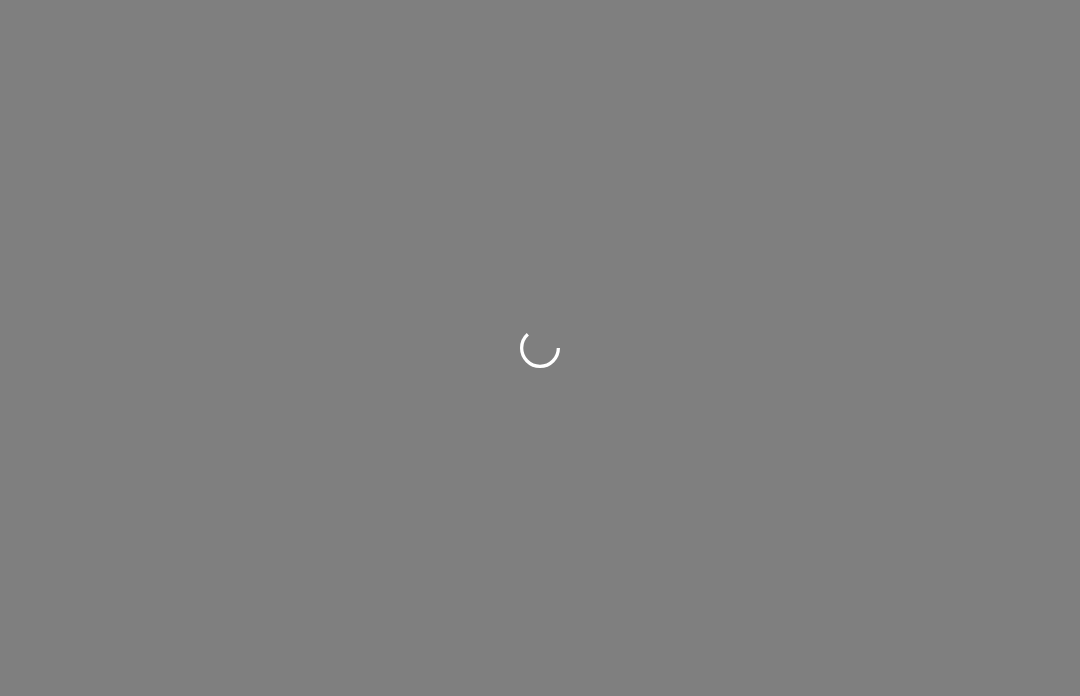 scroll, scrollTop: 0, scrollLeft: 0, axis: both 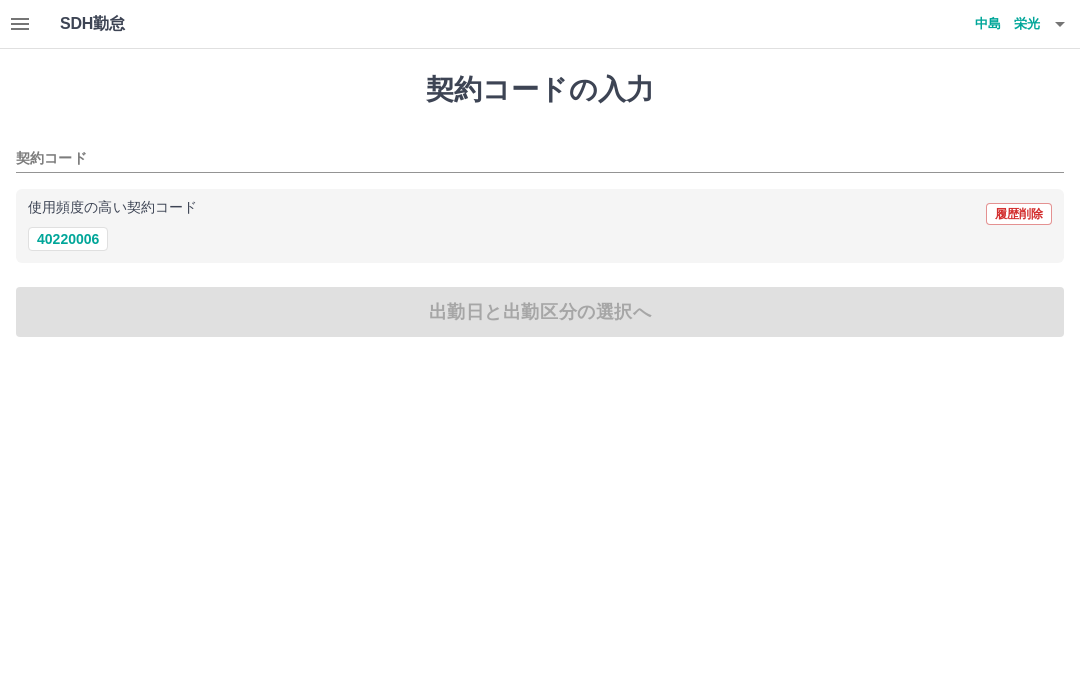 click on "40220006" at bounding box center [68, 239] 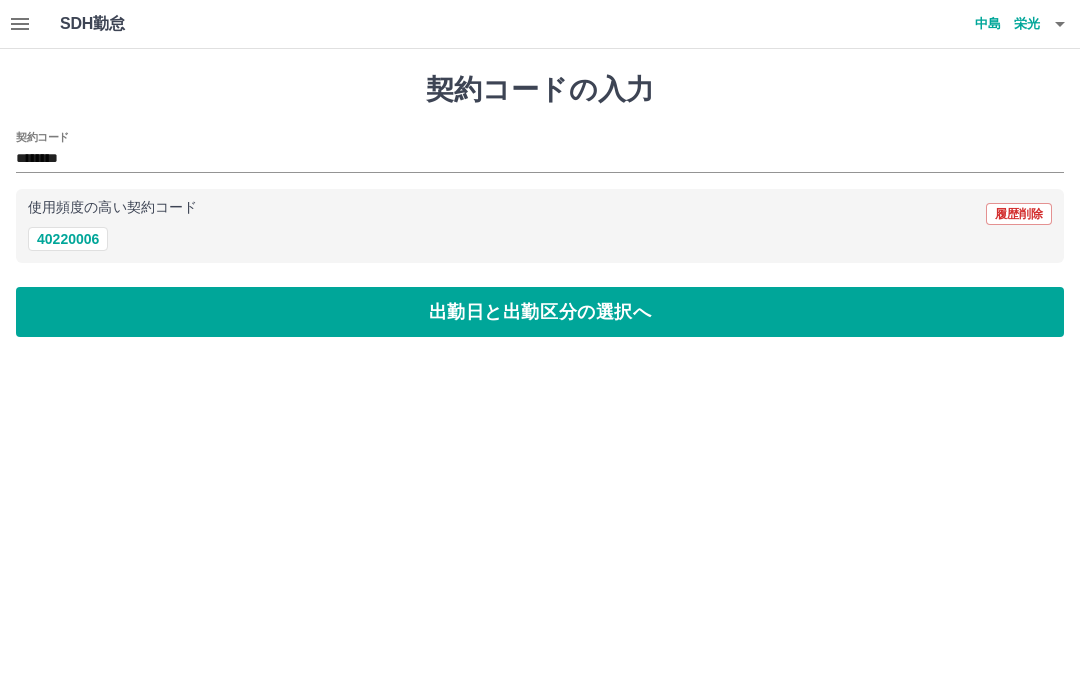 click on "出勤日と出勤区分の選択へ" at bounding box center [540, 312] 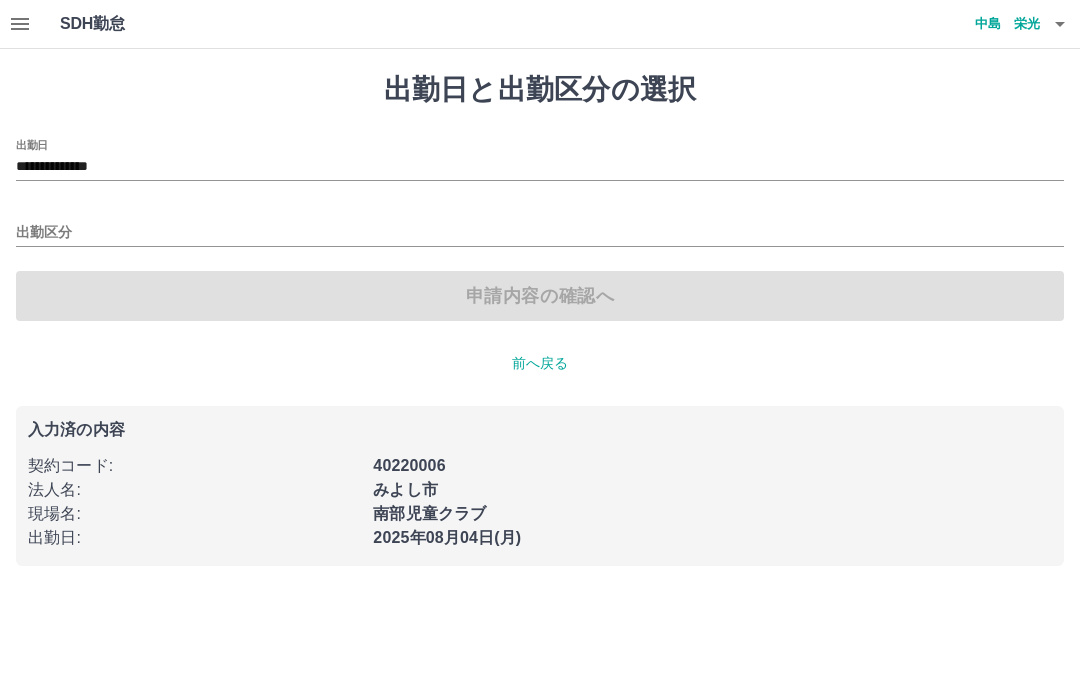 click on "出勤区分" at bounding box center (540, 233) 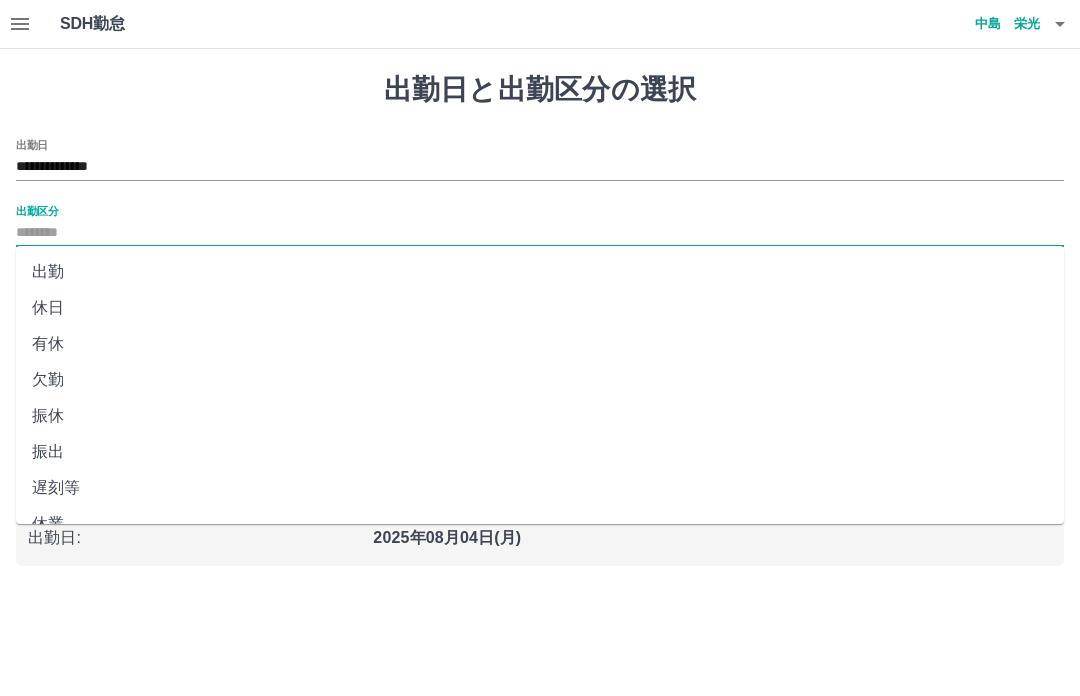 click on "出勤区分" at bounding box center (540, 233) 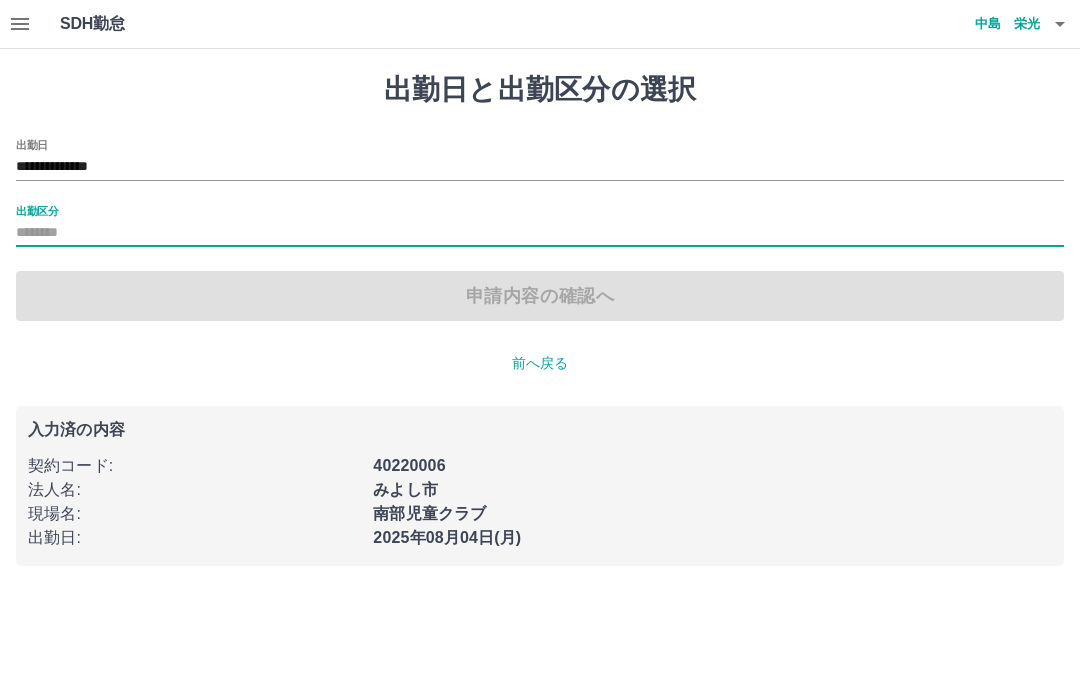 click on "出勤区分" at bounding box center (540, 233) 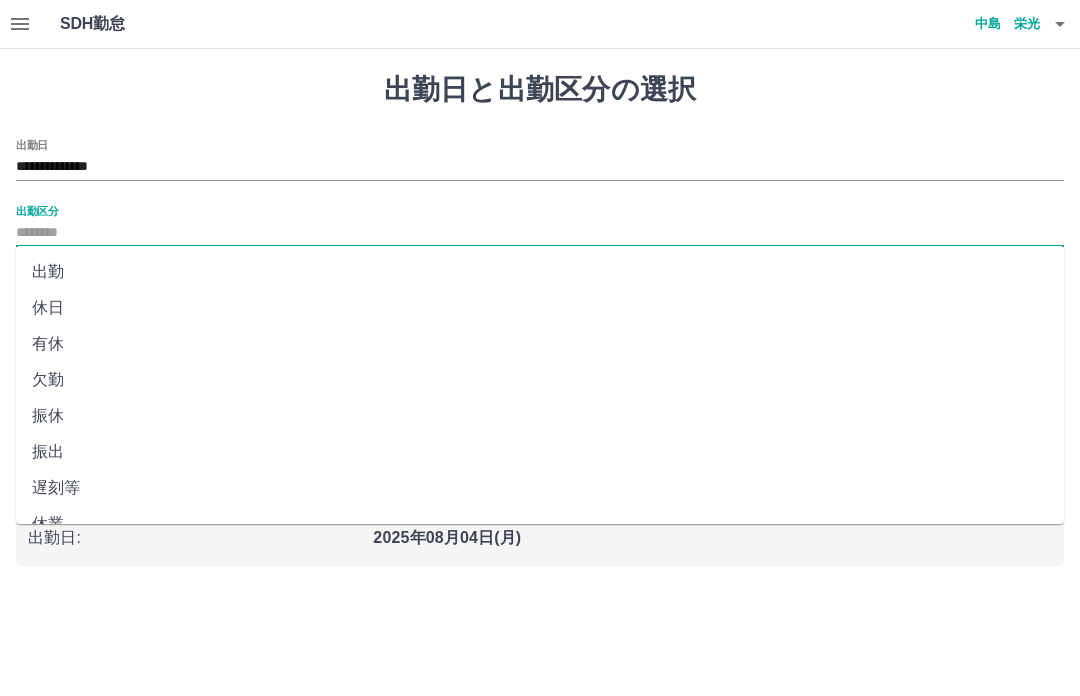 click on "出勤" at bounding box center (540, 272) 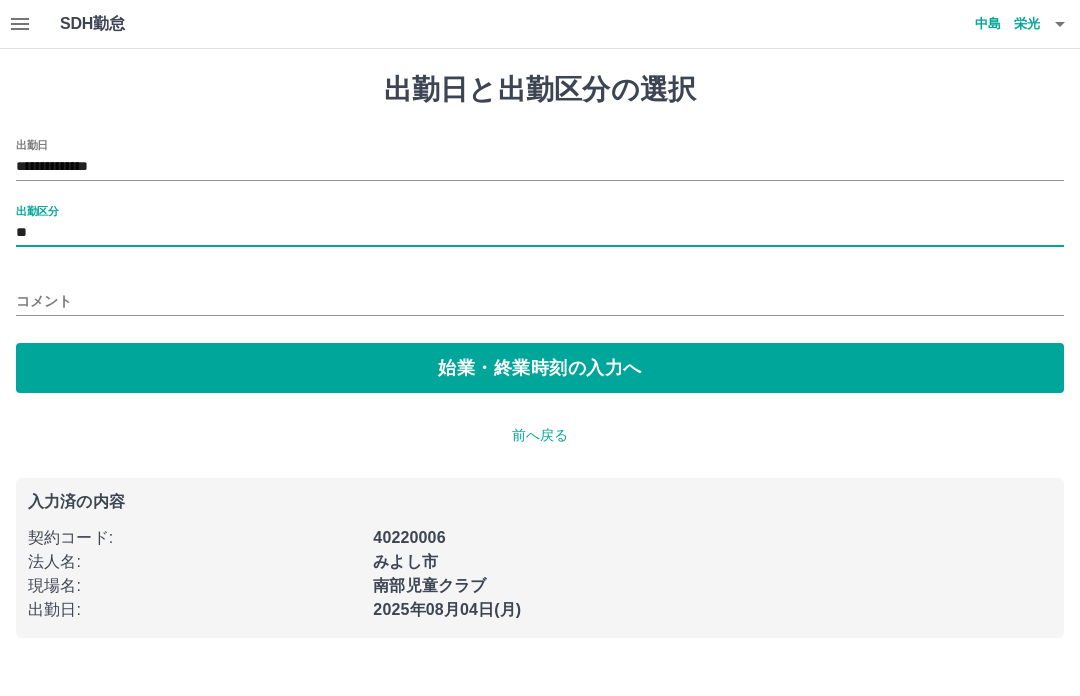 type on "**" 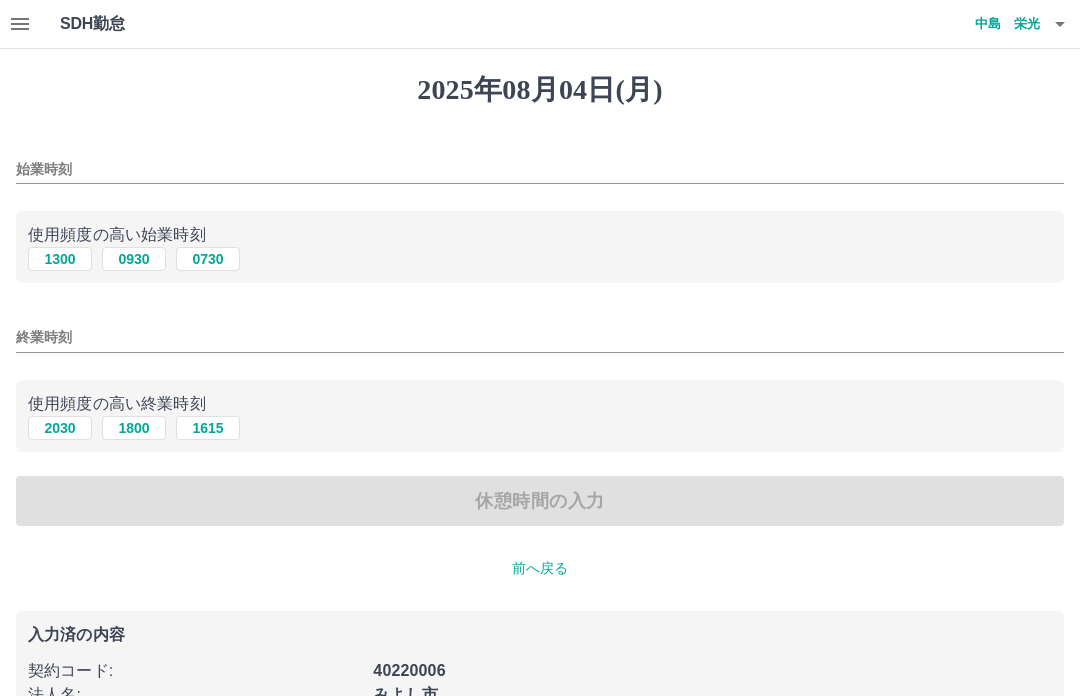 click on "0730" at bounding box center [208, 259] 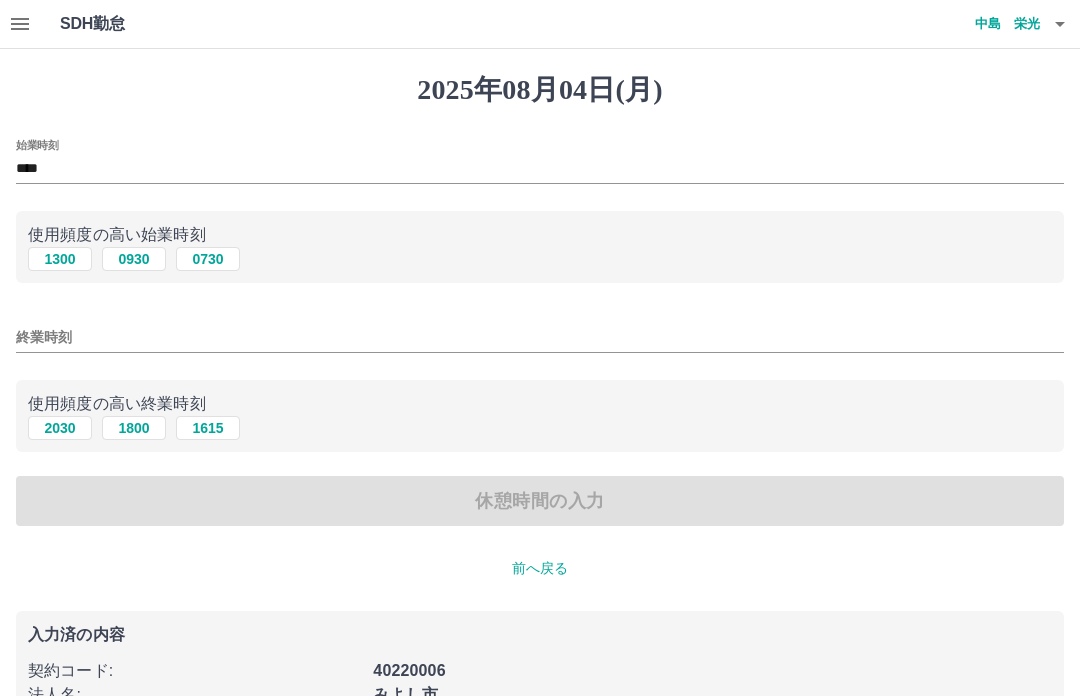 click on "終業時刻" at bounding box center [540, 337] 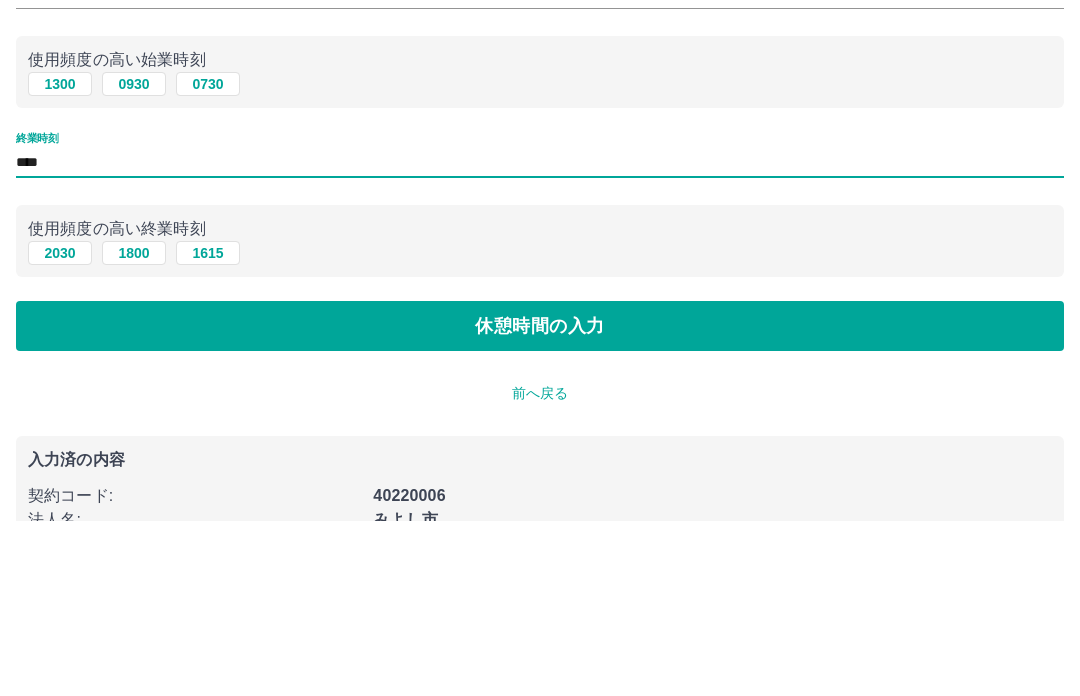scroll, scrollTop: 1, scrollLeft: 0, axis: vertical 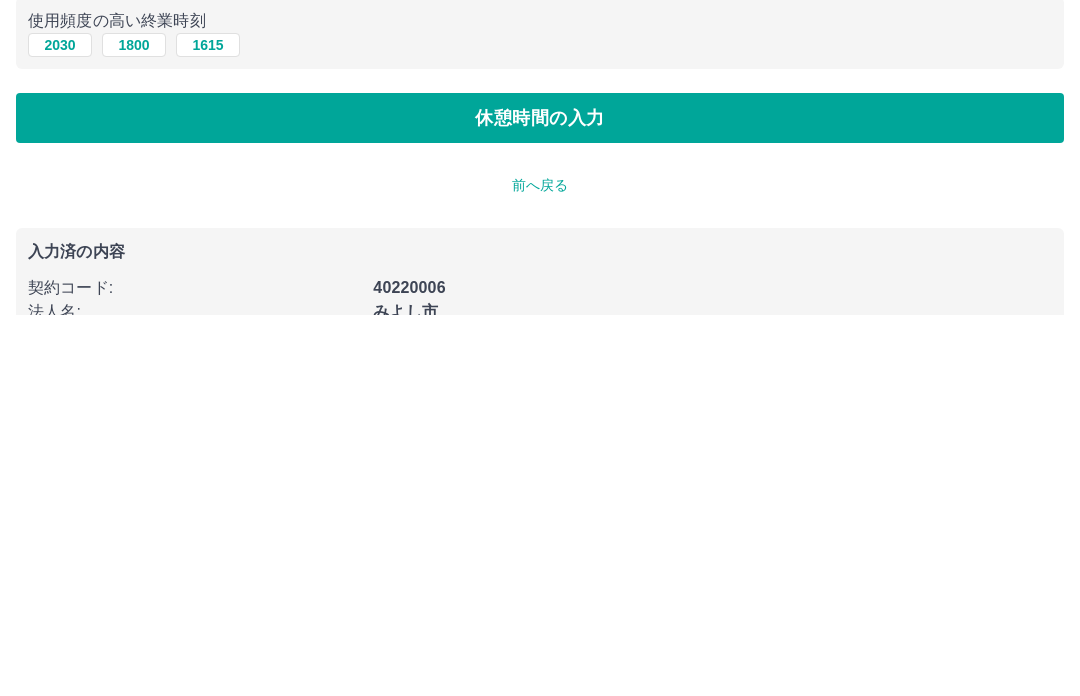 type on "****" 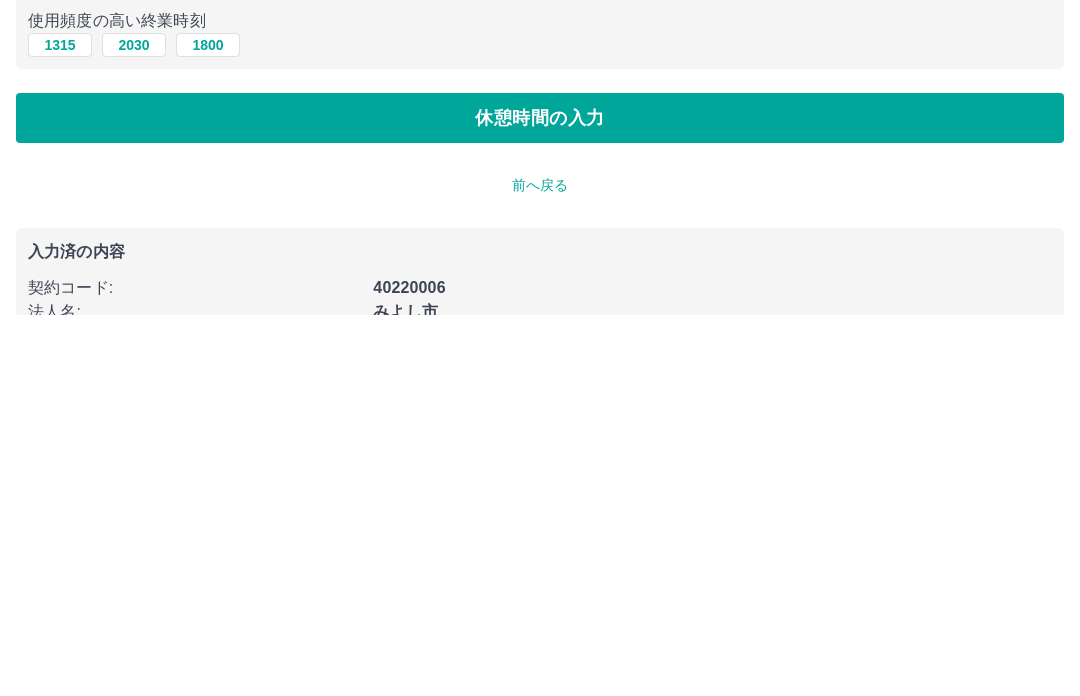 scroll, scrollTop: 0, scrollLeft: 0, axis: both 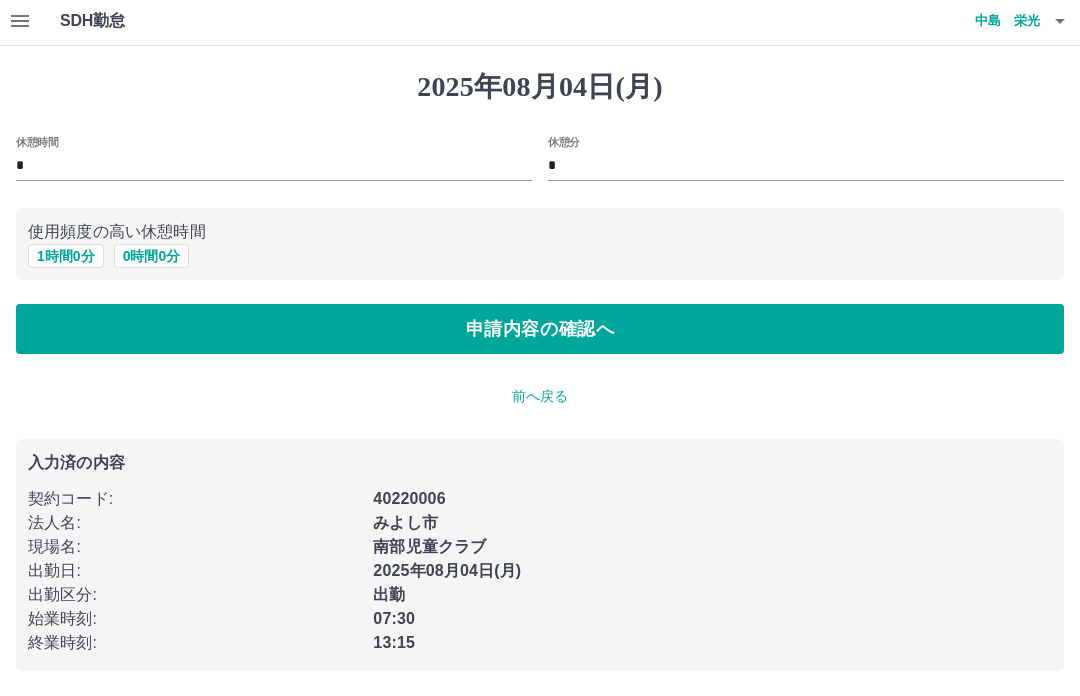 click on "申請内容の確認へ" at bounding box center [540, 330] 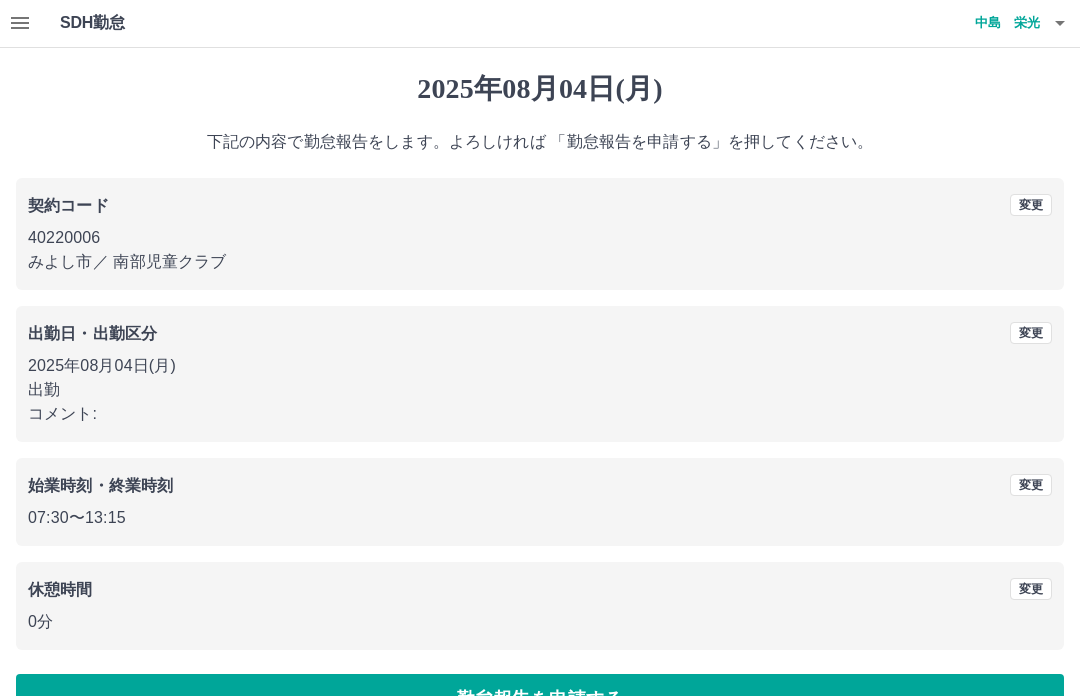 scroll, scrollTop: 52, scrollLeft: 0, axis: vertical 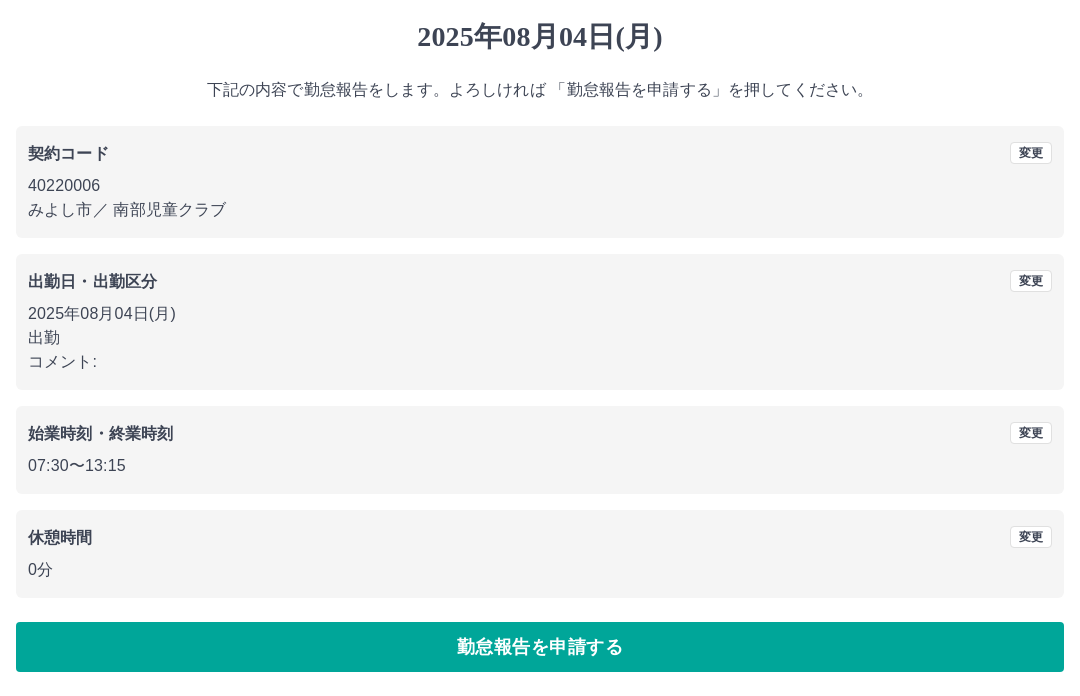 click on "勤怠報告を申請する" at bounding box center (540, 648) 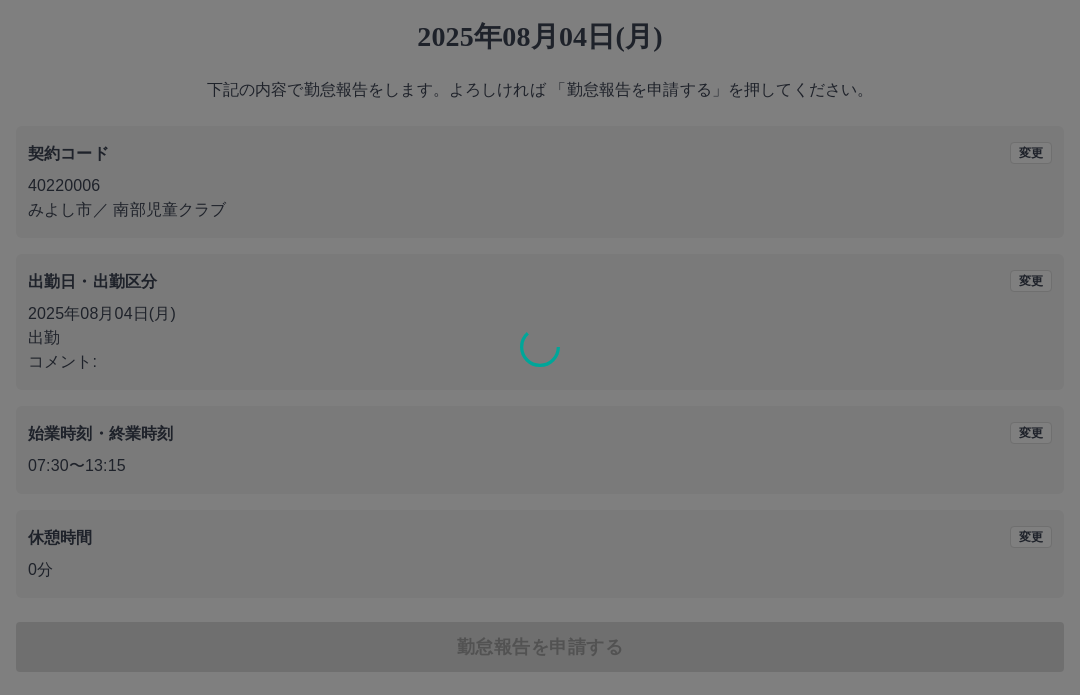 scroll, scrollTop: 0, scrollLeft: 0, axis: both 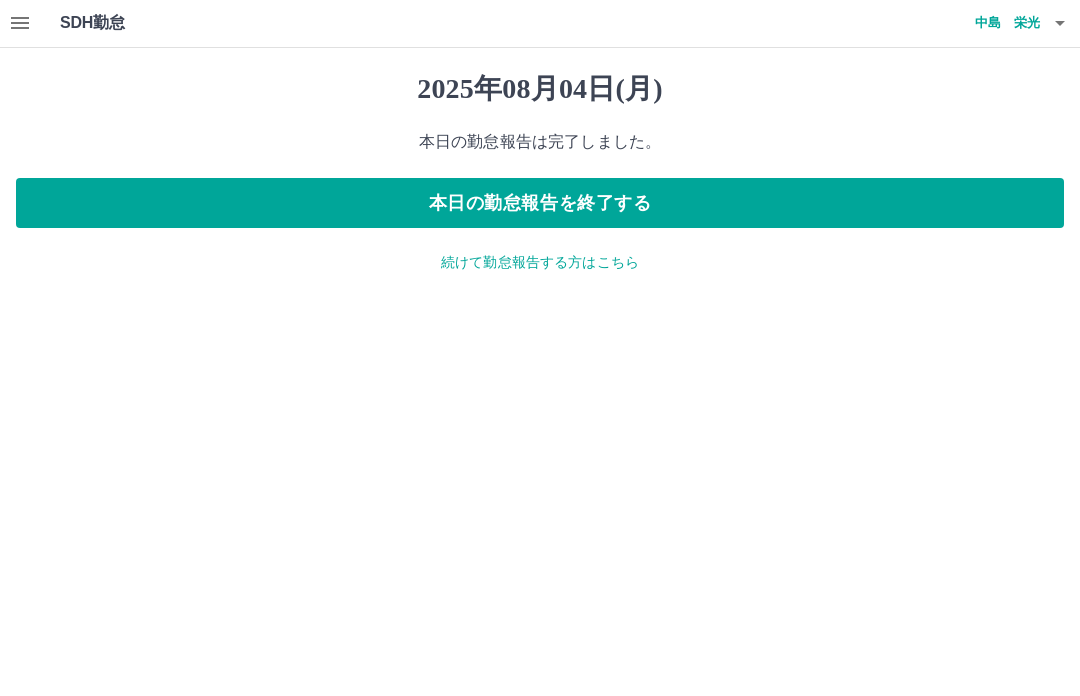 click on "続けて勤怠報告する方はこちら" at bounding box center (540, 263) 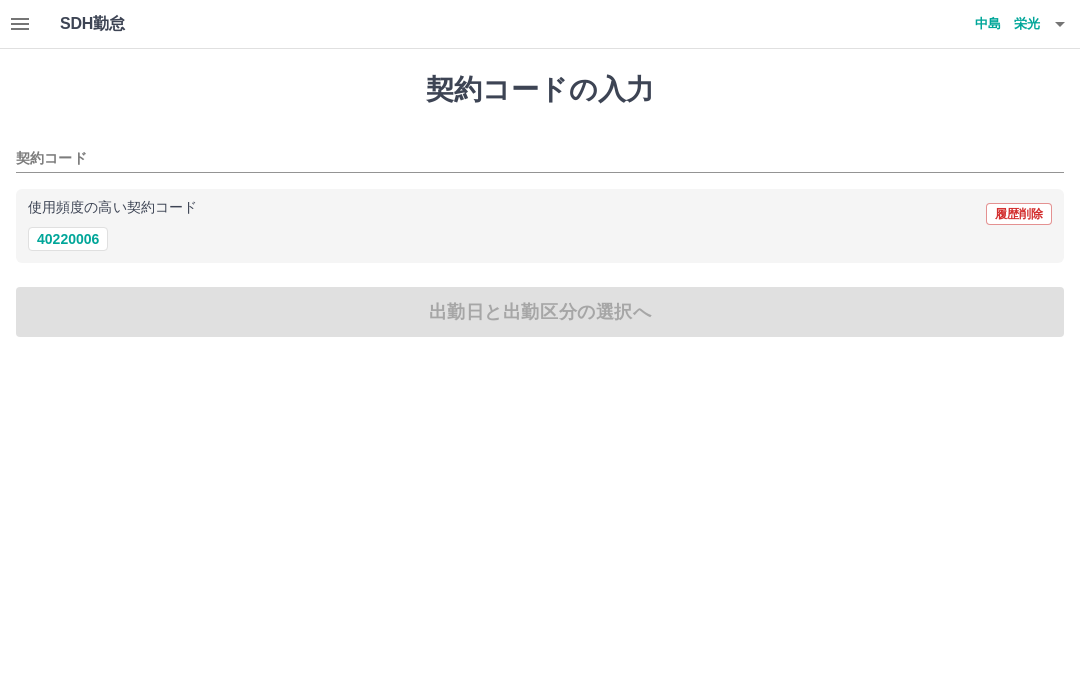 click on "40220006" at bounding box center [68, 239] 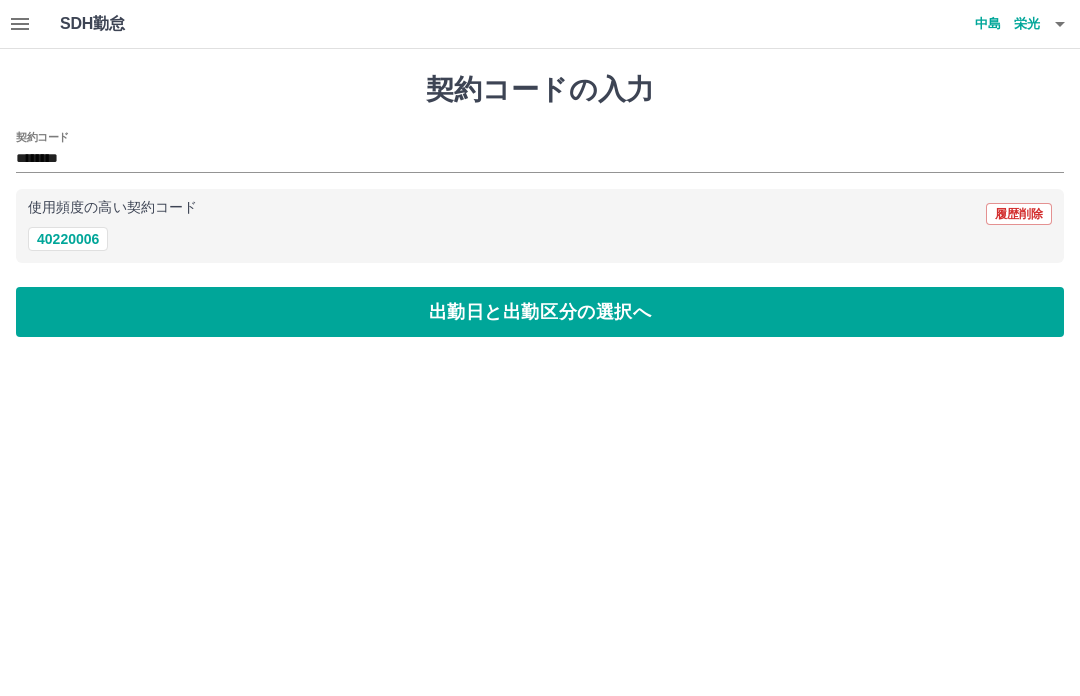 type on "********" 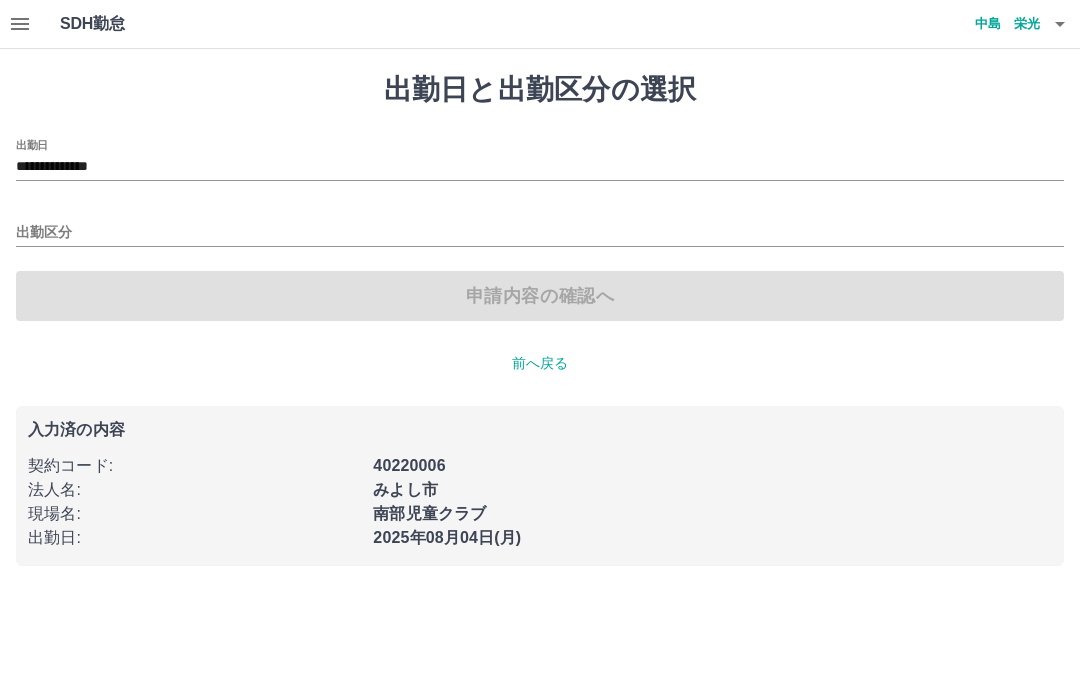 click on "出勤区分" at bounding box center [540, 233] 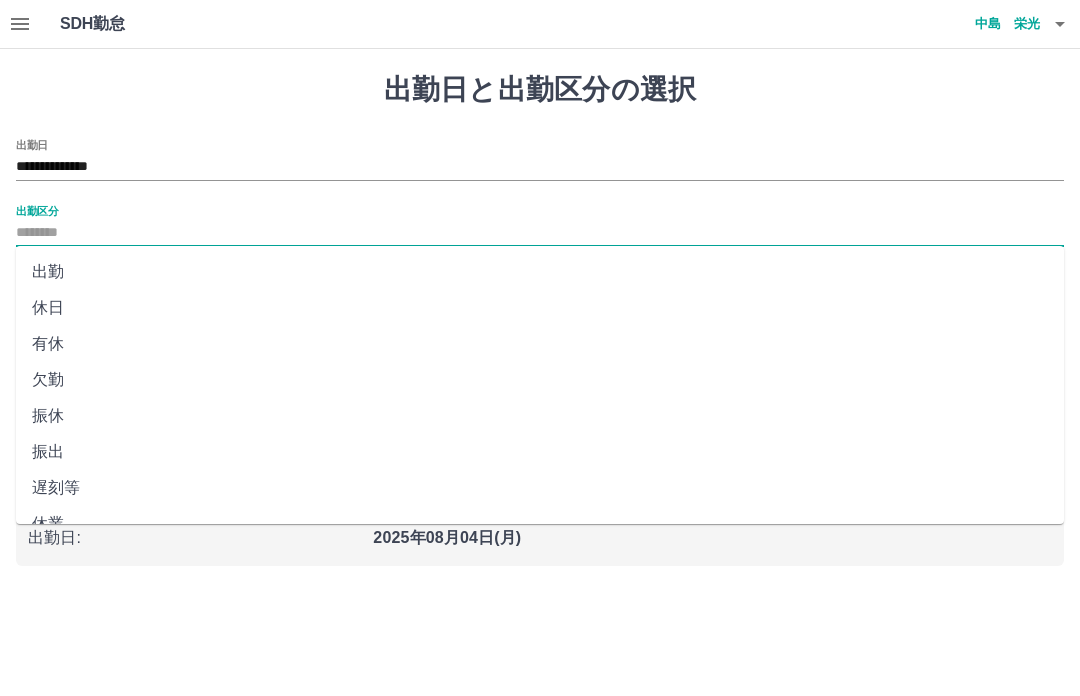 click on "**********" at bounding box center (540, 167) 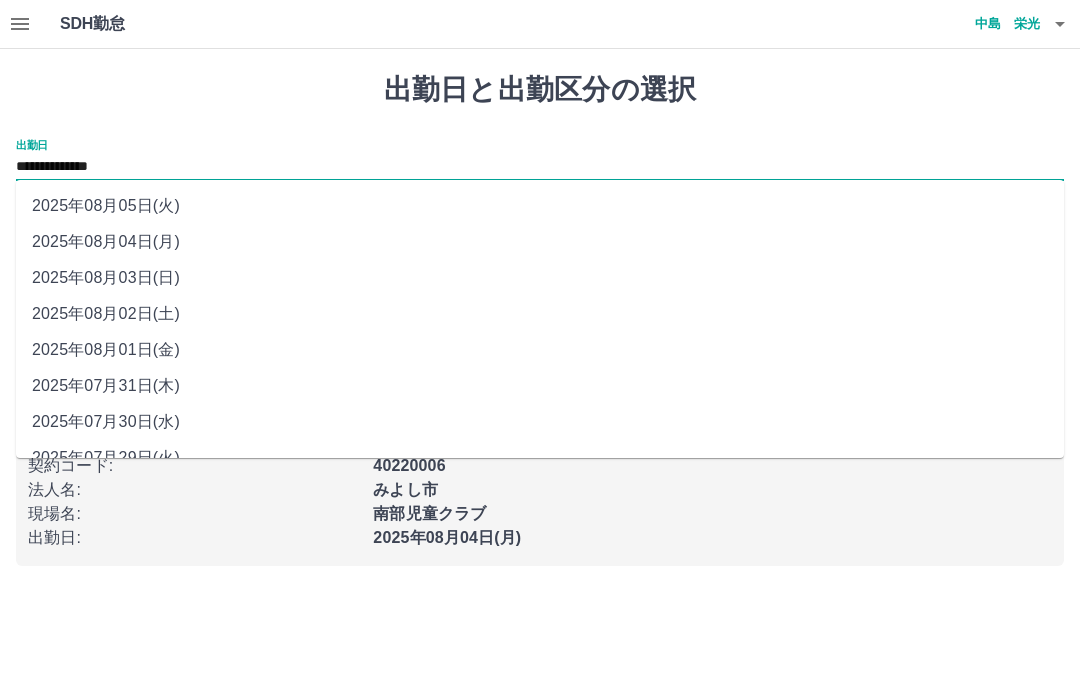 click on "2025年08月02日(土)" at bounding box center (540, 314) 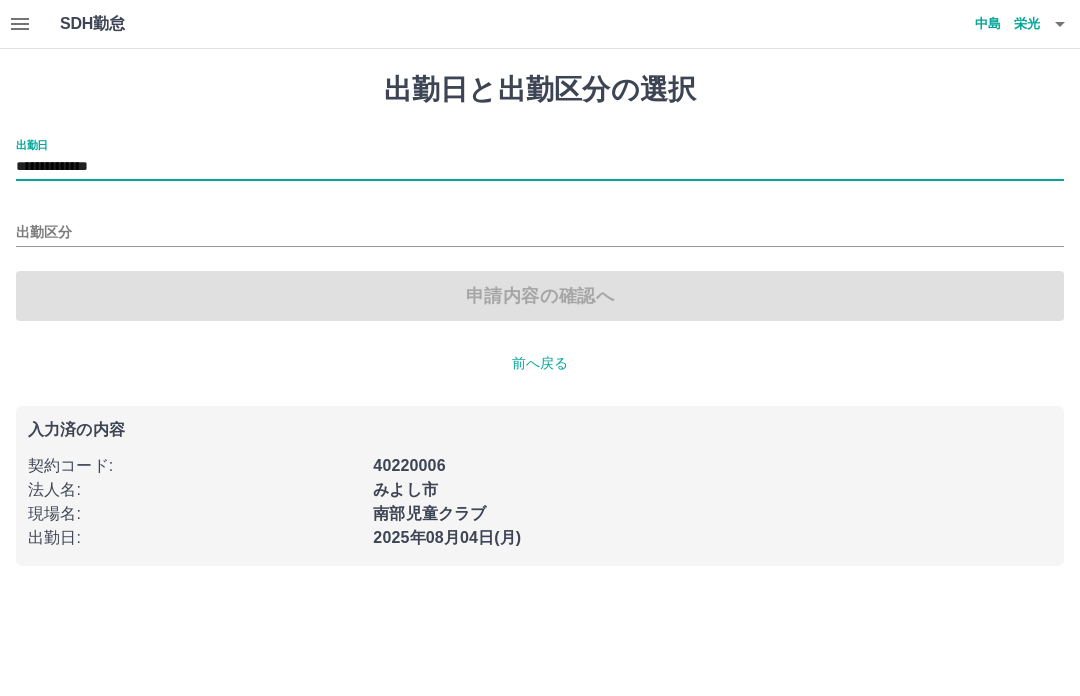 click on "出勤区分" at bounding box center [540, 233] 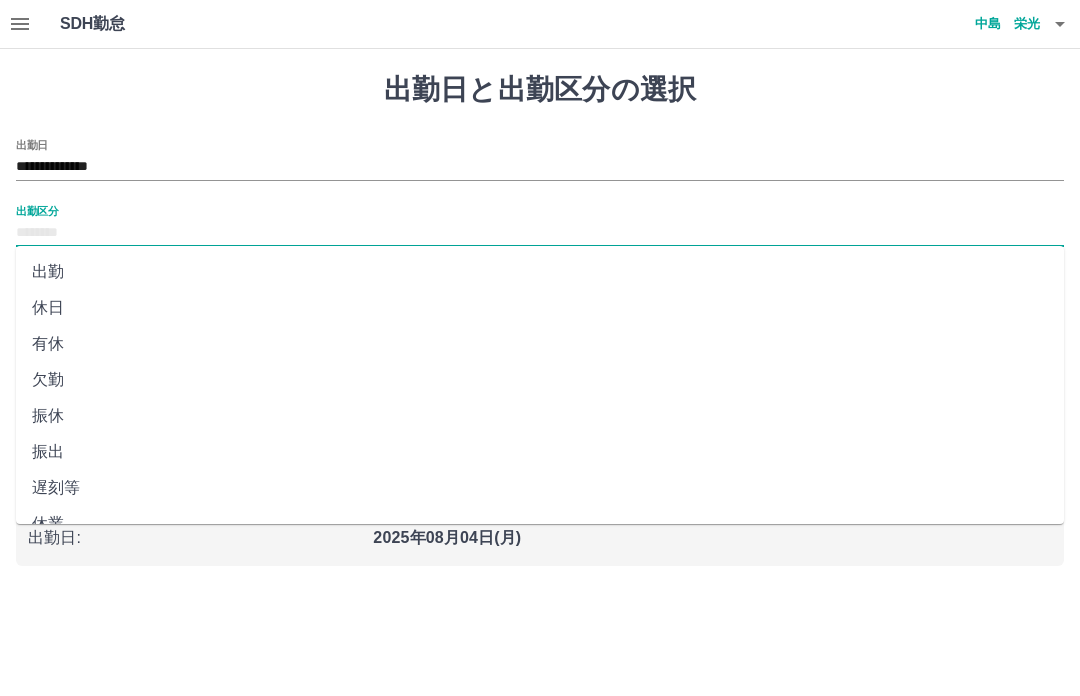 click on "休日" at bounding box center (540, 308) 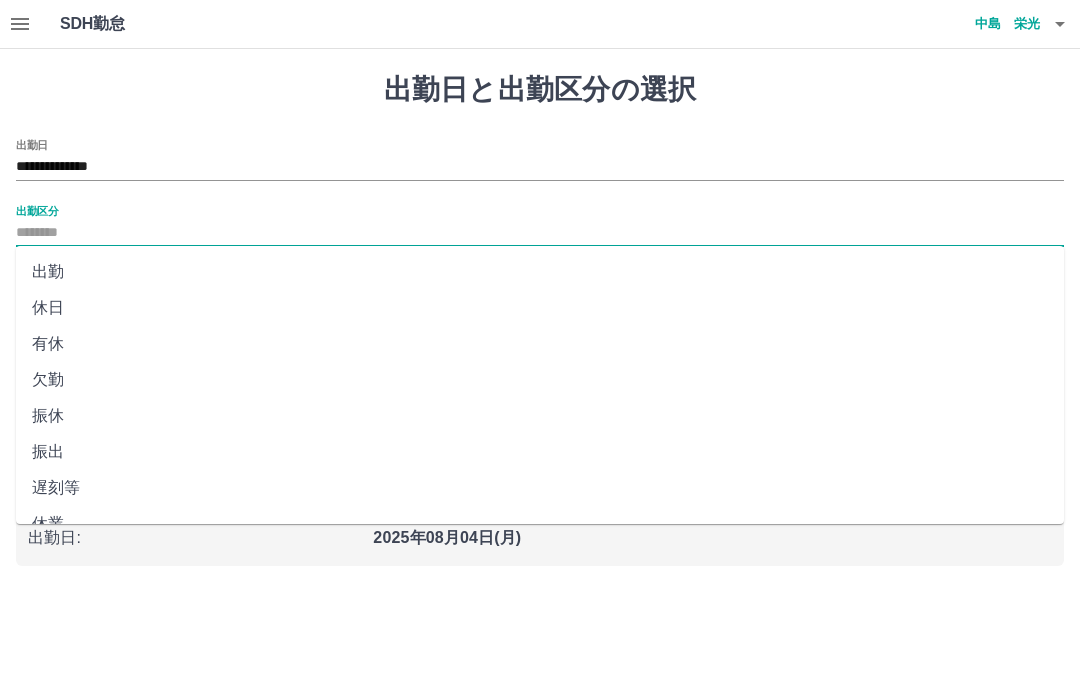 type on "**" 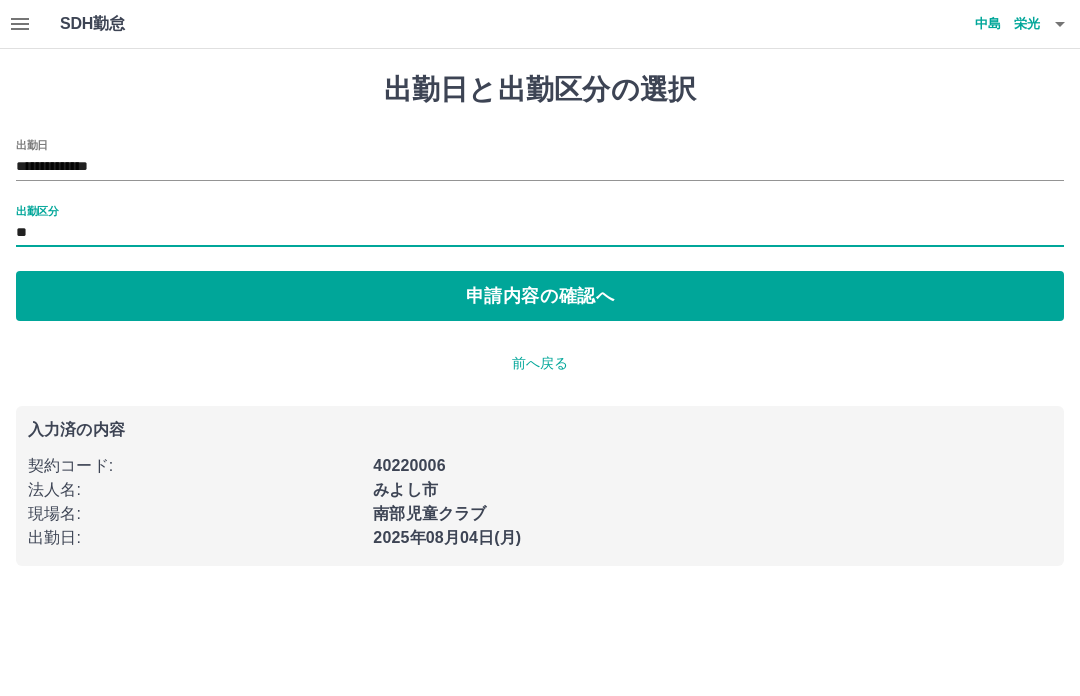 click on "申請内容の確認へ" at bounding box center (540, 296) 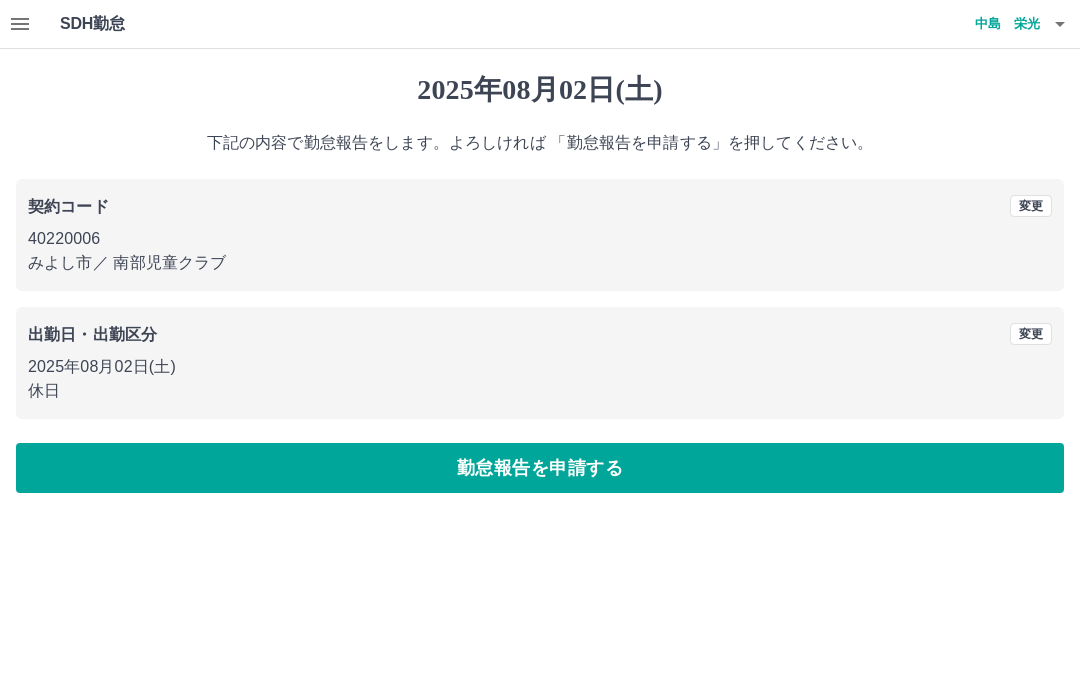 click on "勤怠報告を申請する" at bounding box center (540, 468) 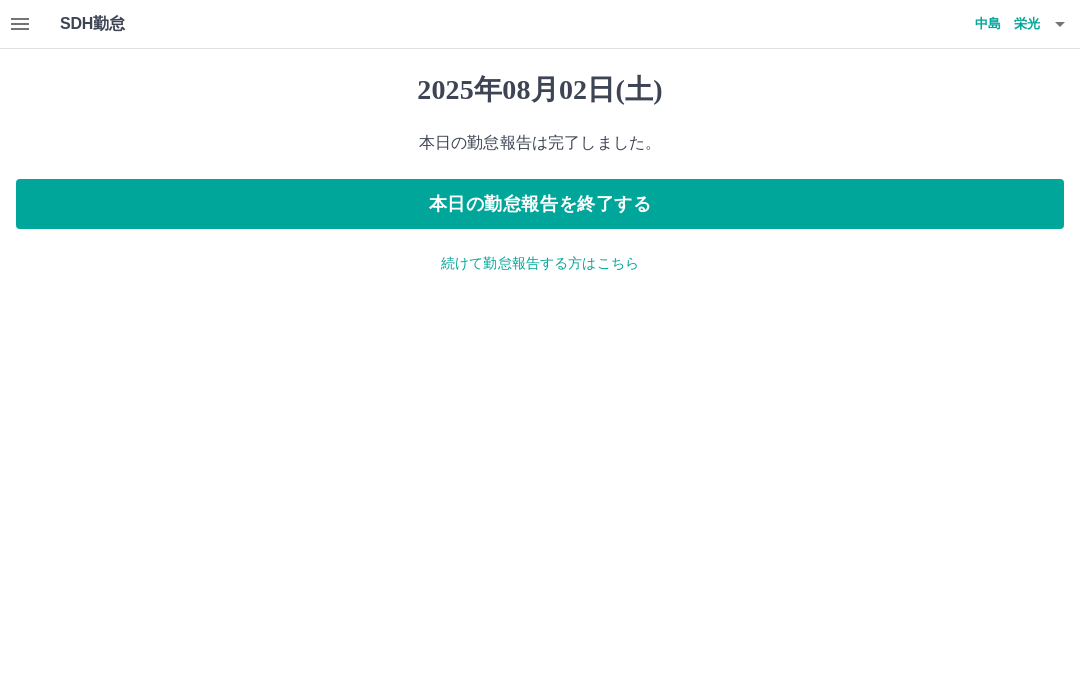 click on "続けて勤怠報告する方はこちら" at bounding box center [540, 263] 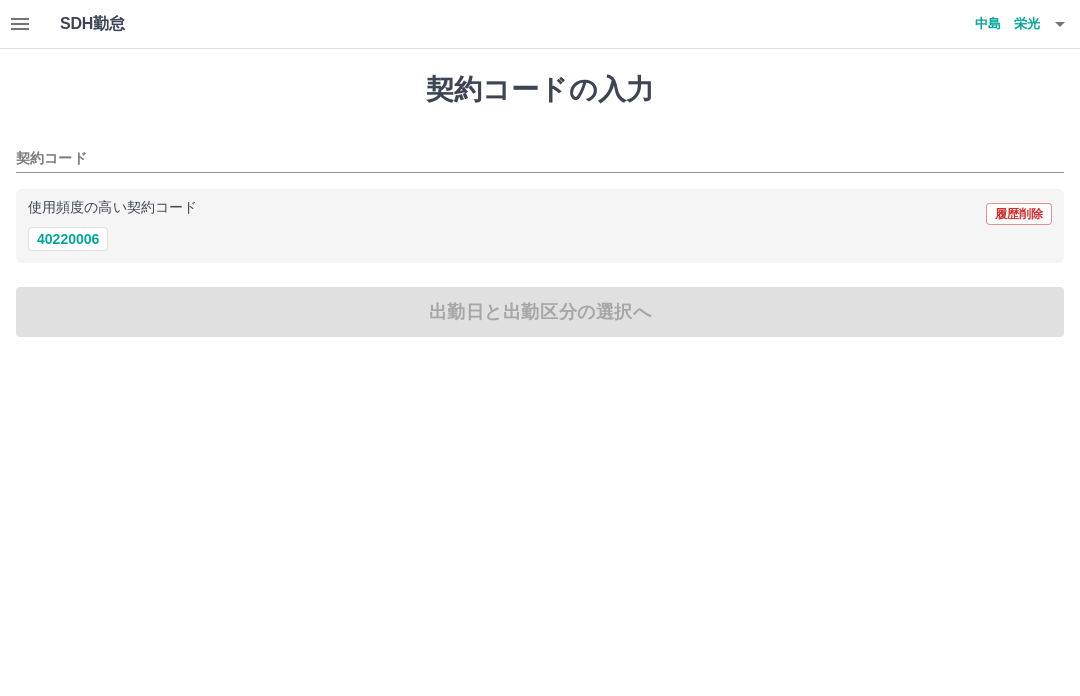 click on "40220006" at bounding box center (68, 239) 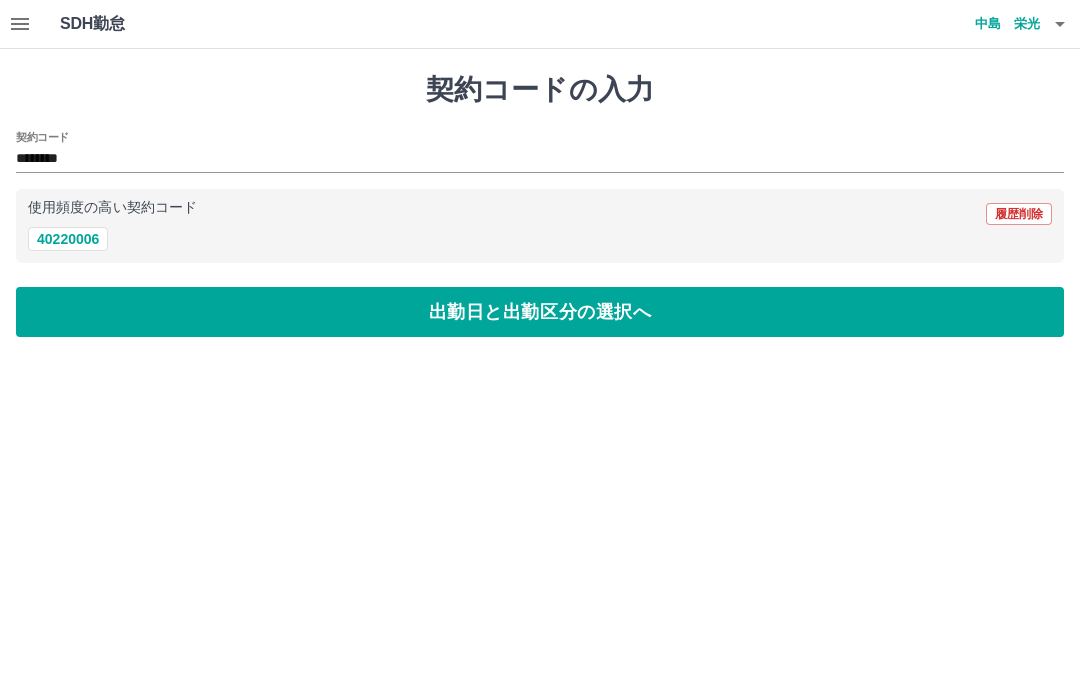 click on "出勤日と出勤区分の選択へ" at bounding box center [540, 312] 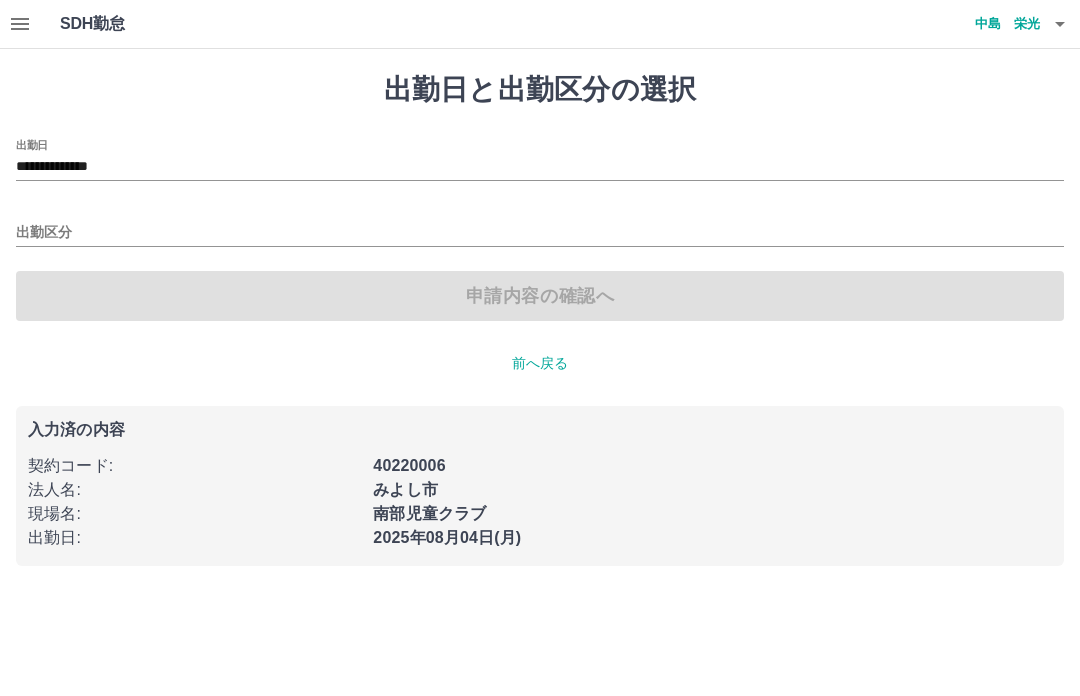 click on "**********" at bounding box center [540, 167] 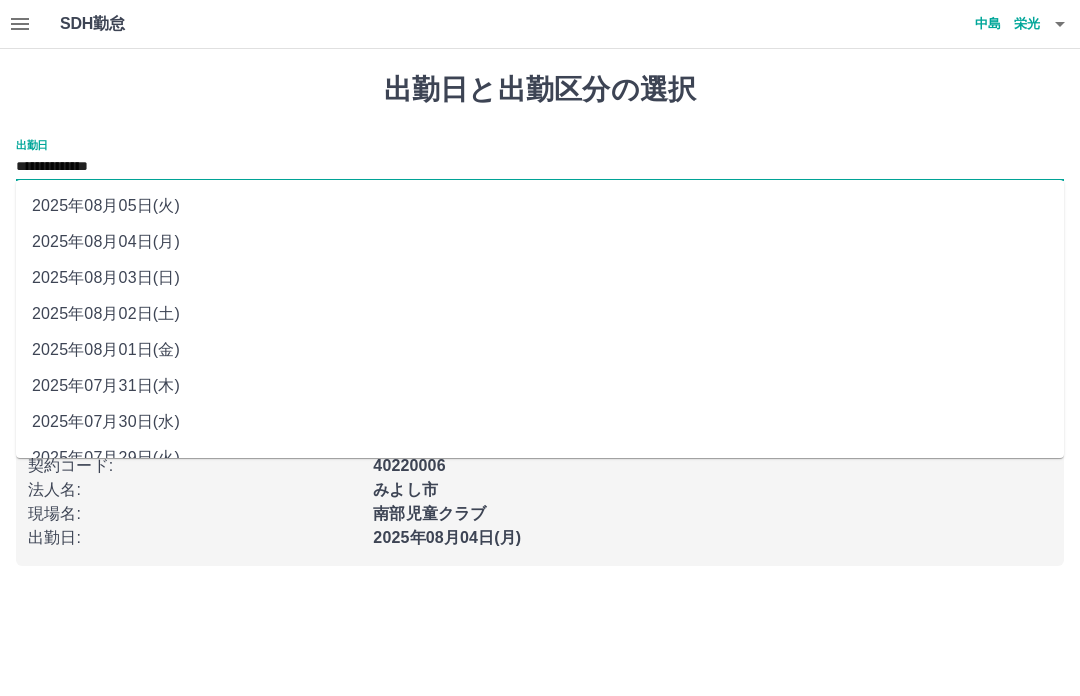 click on "2025年08月03日(日)" at bounding box center (540, 278) 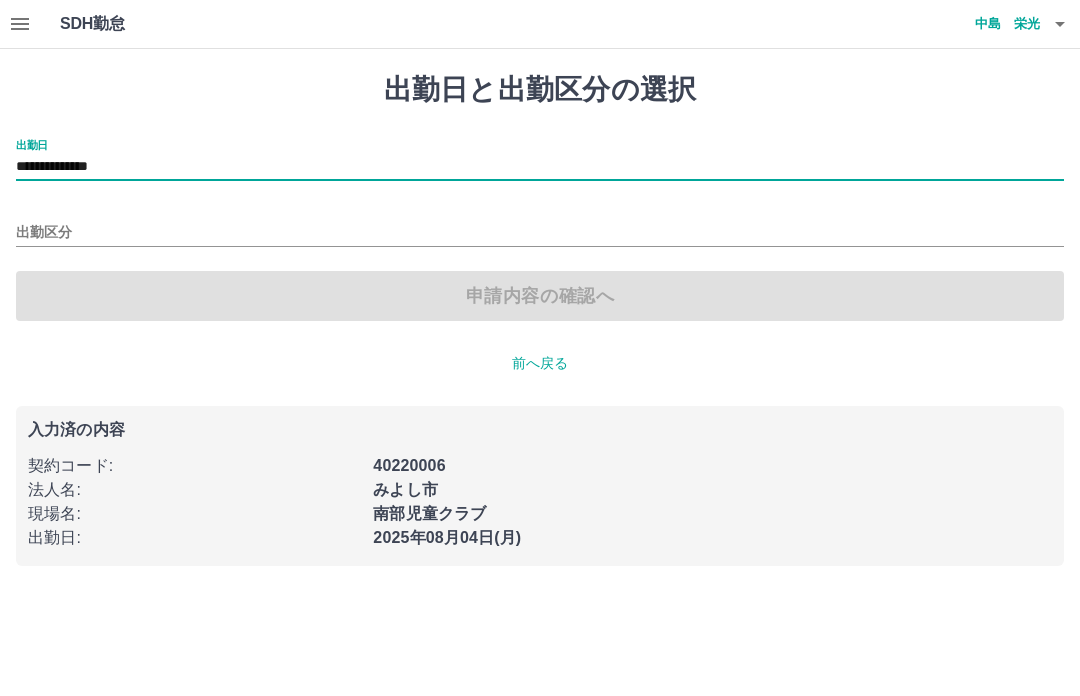 click on "出勤区分" at bounding box center (540, 233) 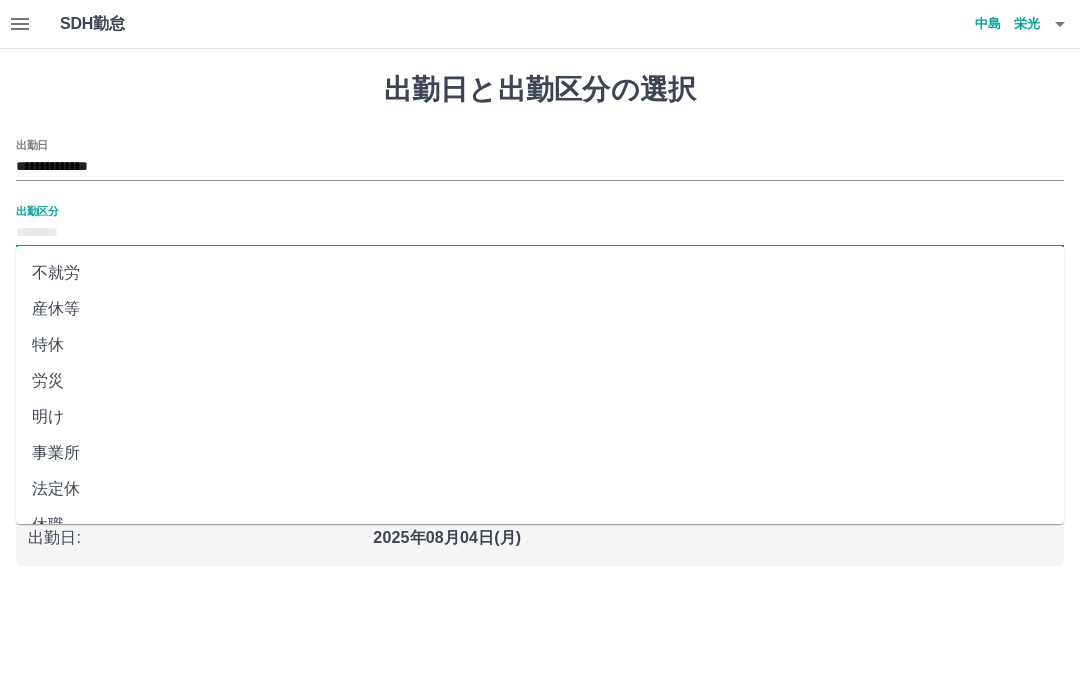 scroll, scrollTop: 358, scrollLeft: 0, axis: vertical 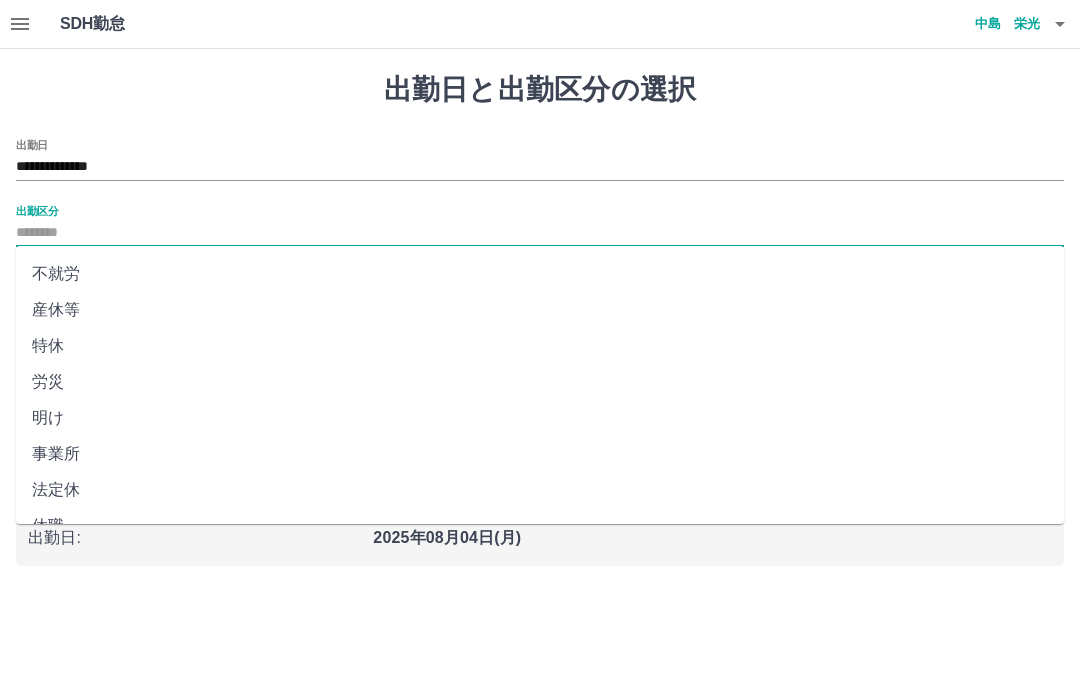 click on "法定休" at bounding box center [540, 490] 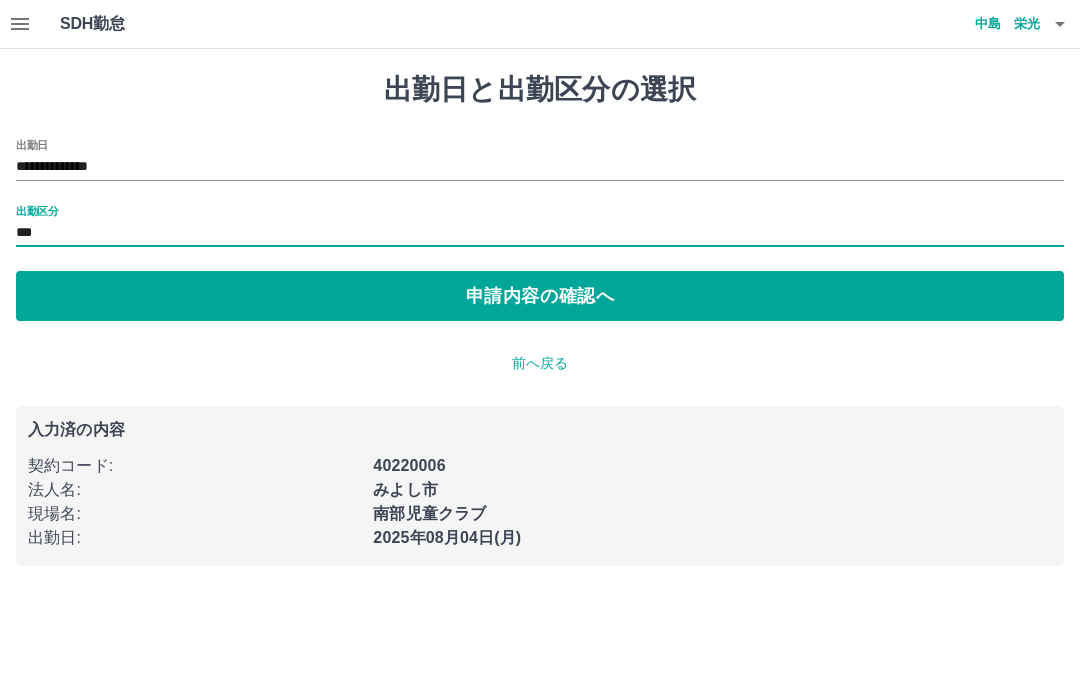click on "申請内容の確認へ" at bounding box center (540, 296) 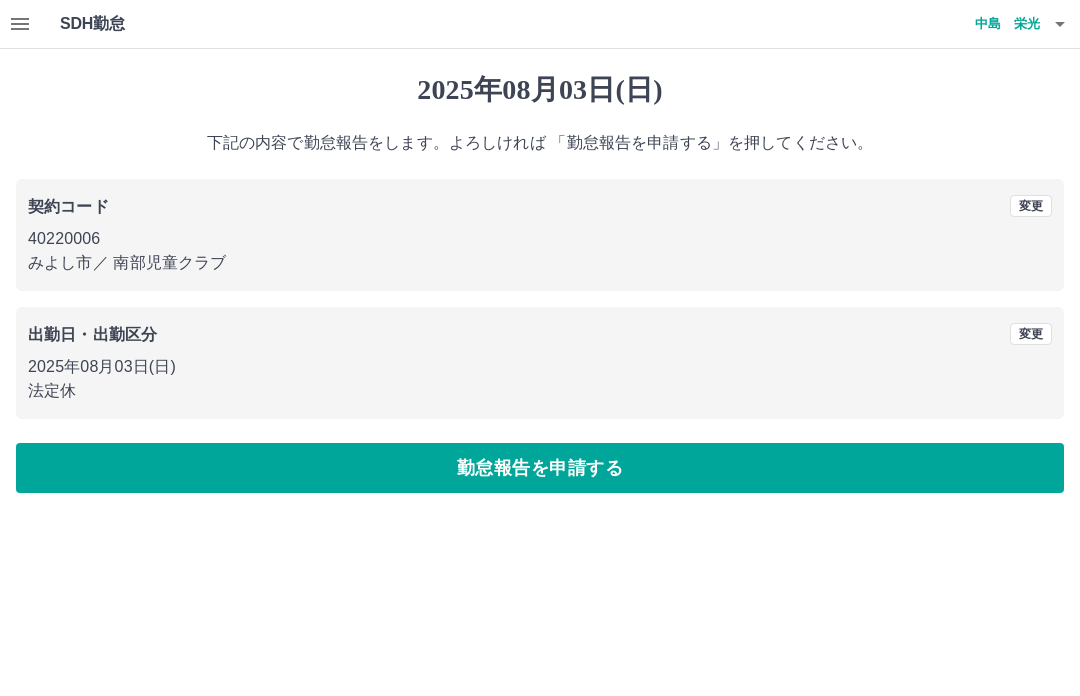 click on "勤怠報告を申請する" at bounding box center (540, 468) 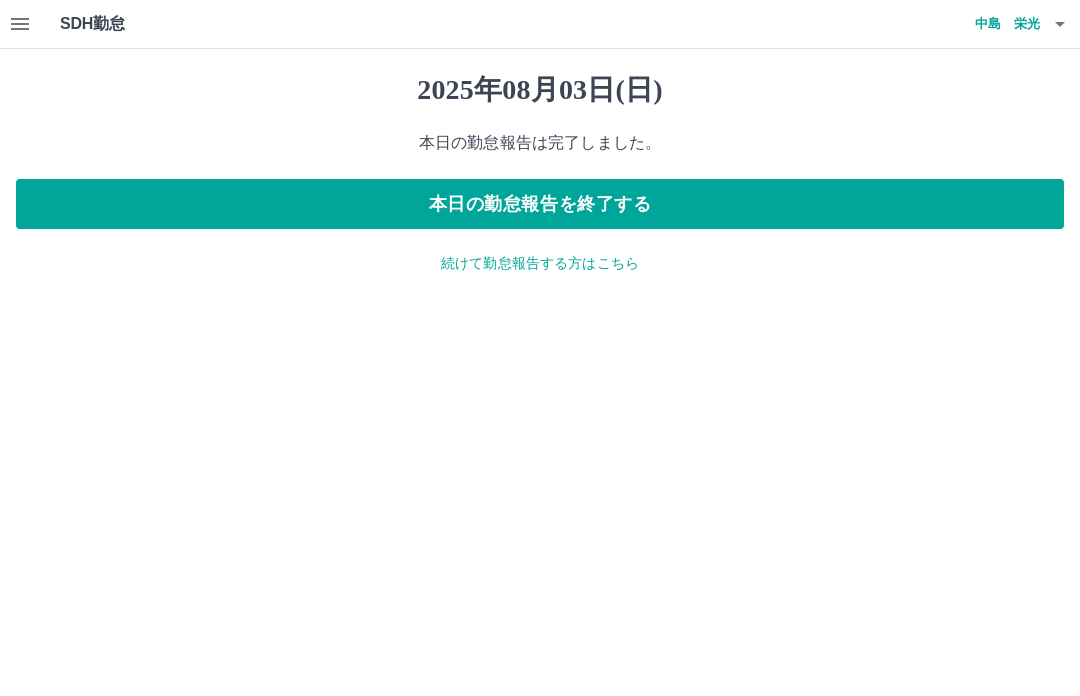 click on "本日の勤怠報告を終了する" at bounding box center (540, 204) 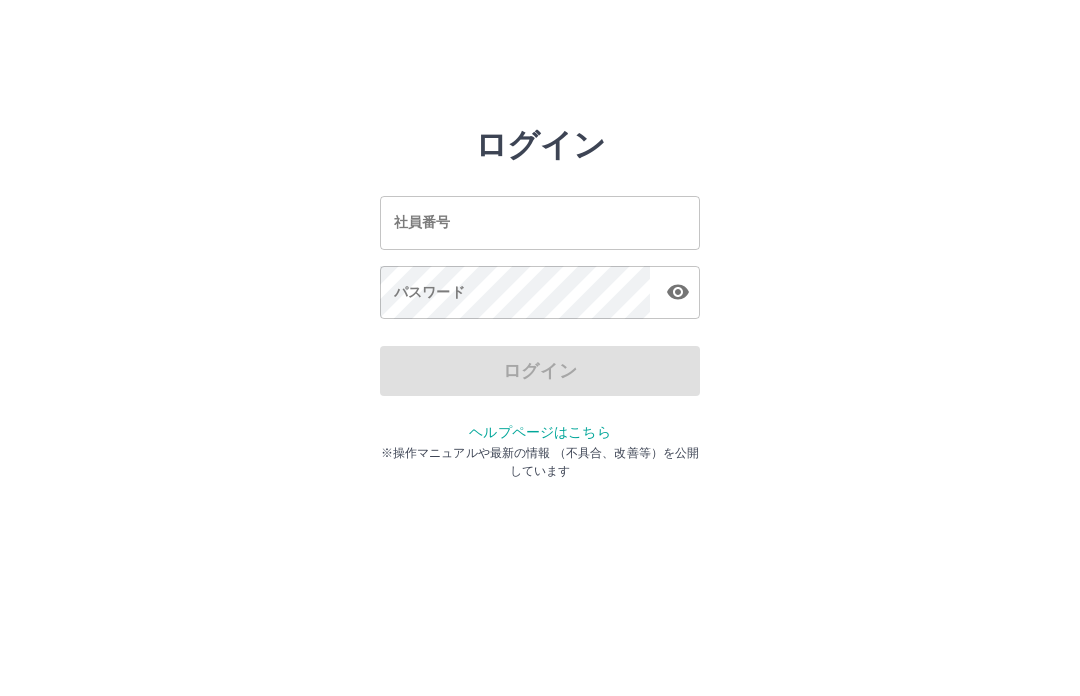 scroll, scrollTop: 0, scrollLeft: 0, axis: both 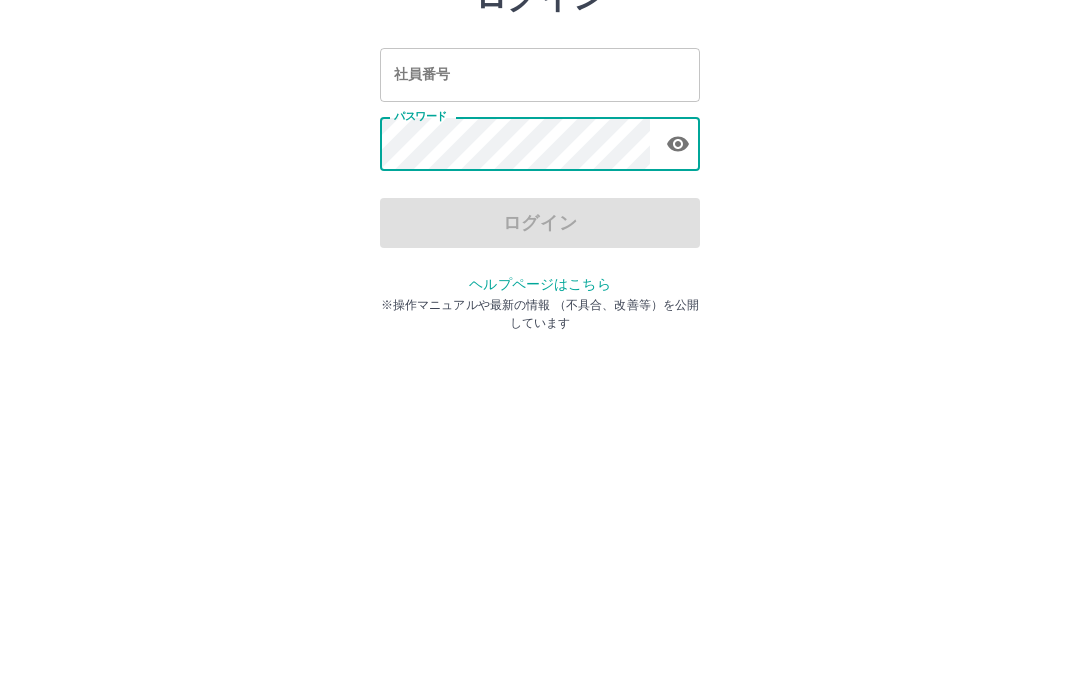 click on "社員番号" at bounding box center (540, 222) 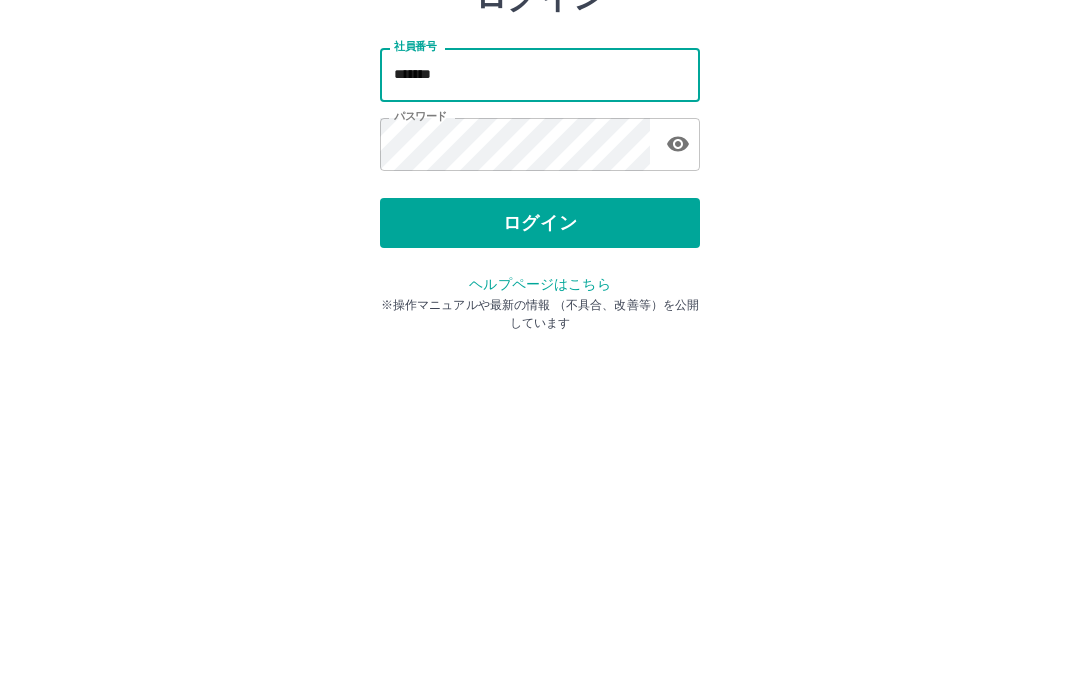 type on "*******" 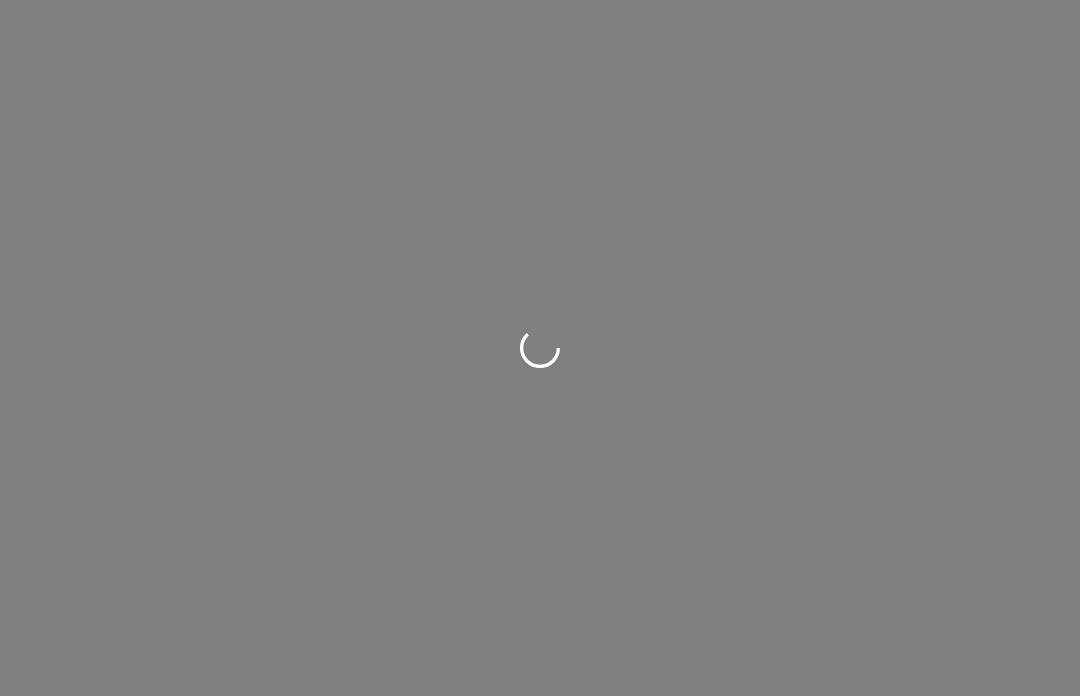 scroll, scrollTop: 0, scrollLeft: 0, axis: both 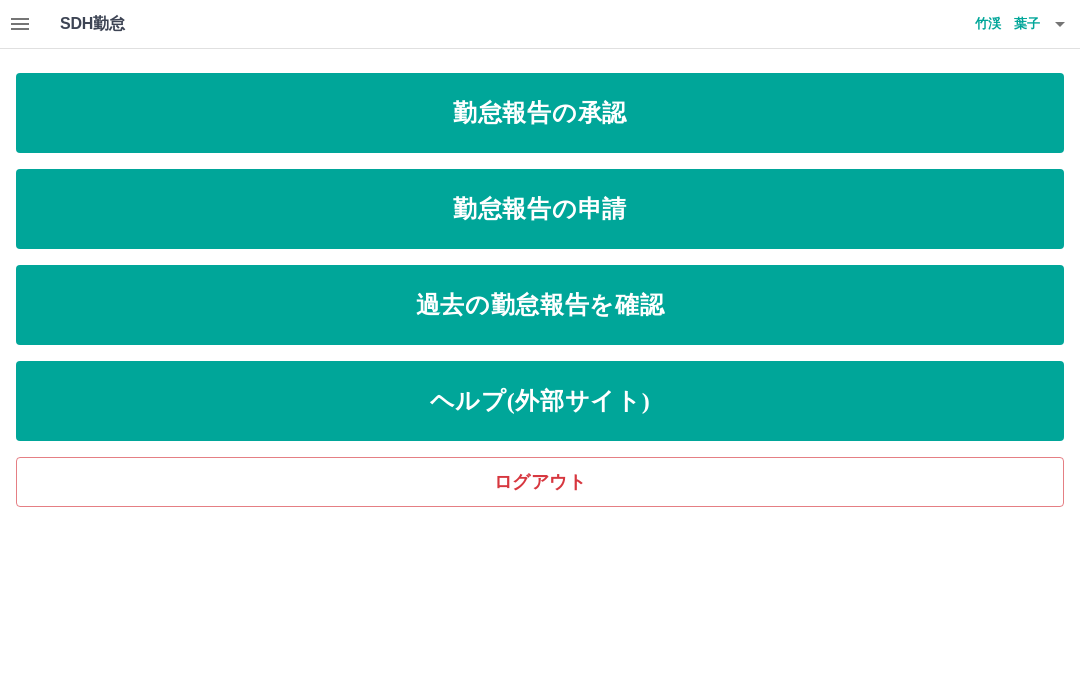 click on "勤怠報告の申請" at bounding box center [540, 209] 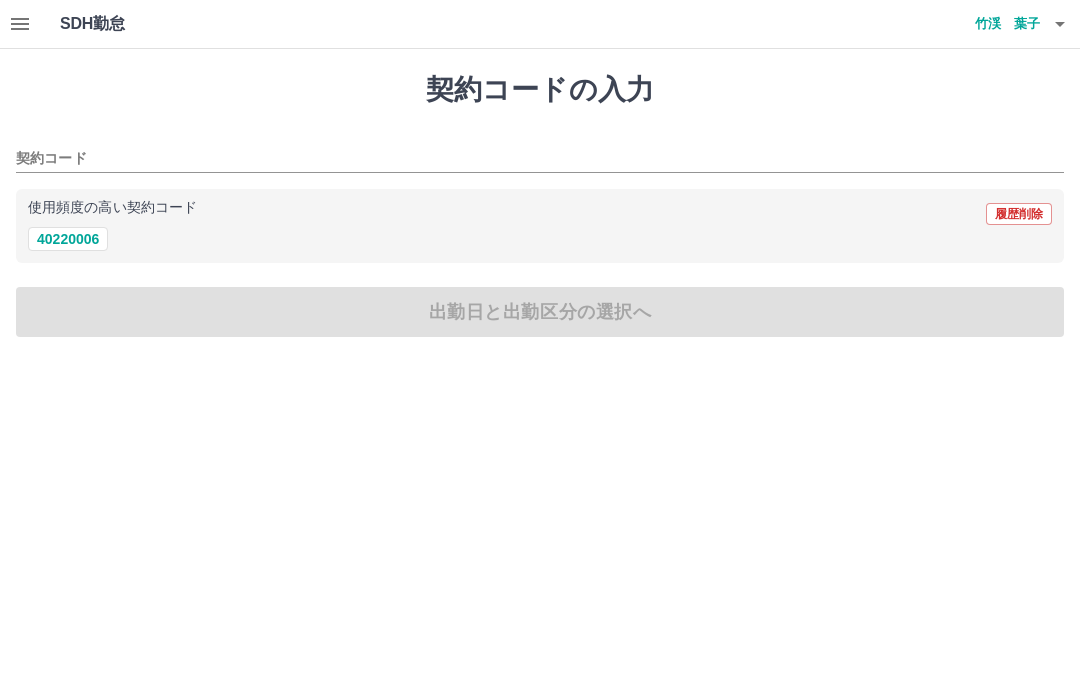 click on "40220006" at bounding box center [68, 239] 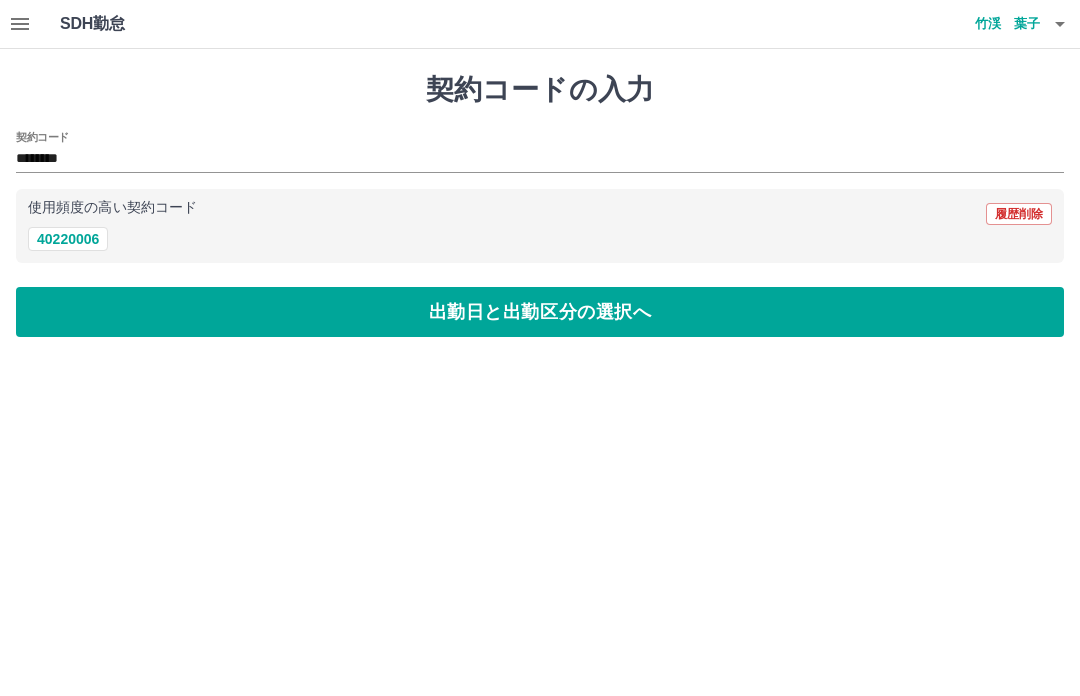 click on "出勤日と出勤区分の選択へ" at bounding box center (540, 312) 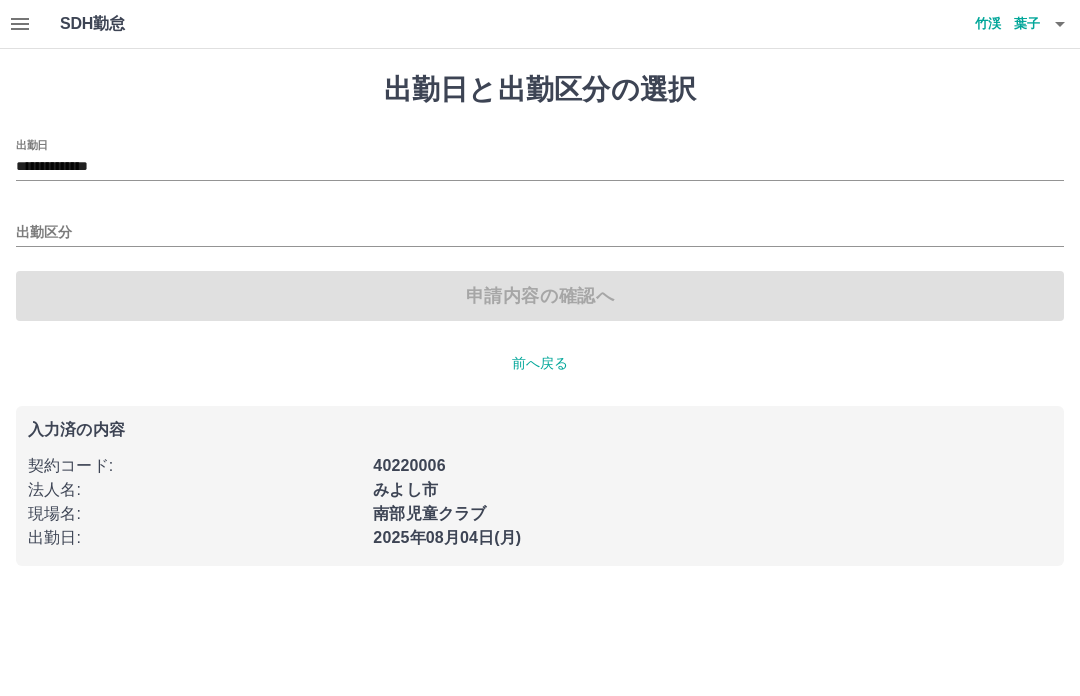click on "出勤区分" at bounding box center (540, 233) 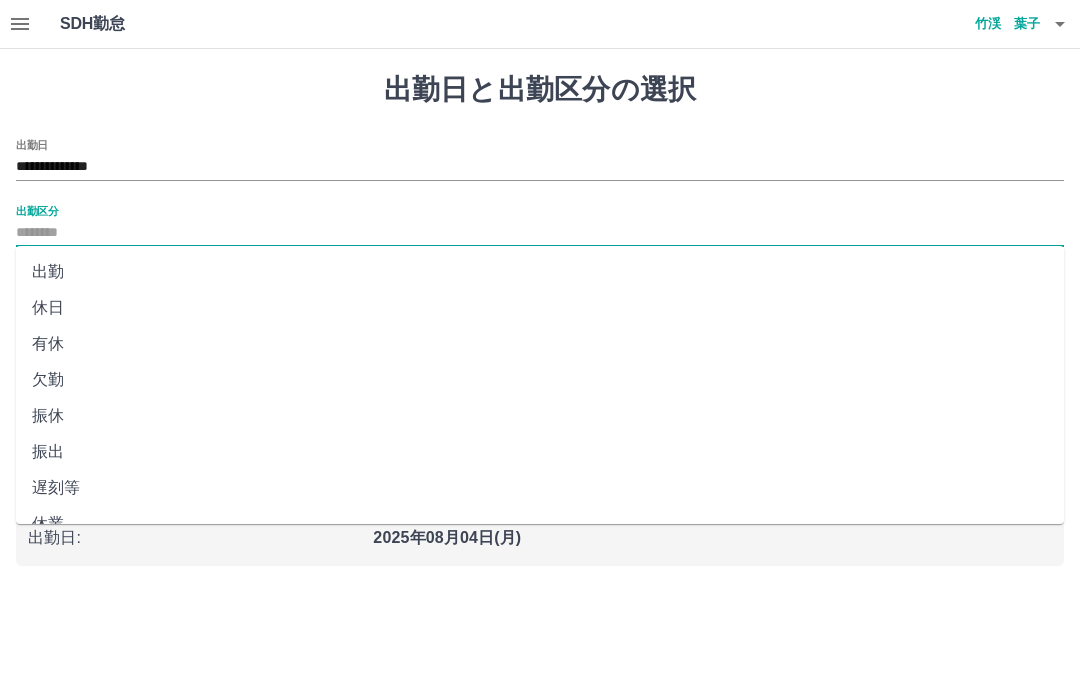 click on "出勤" at bounding box center [540, 272] 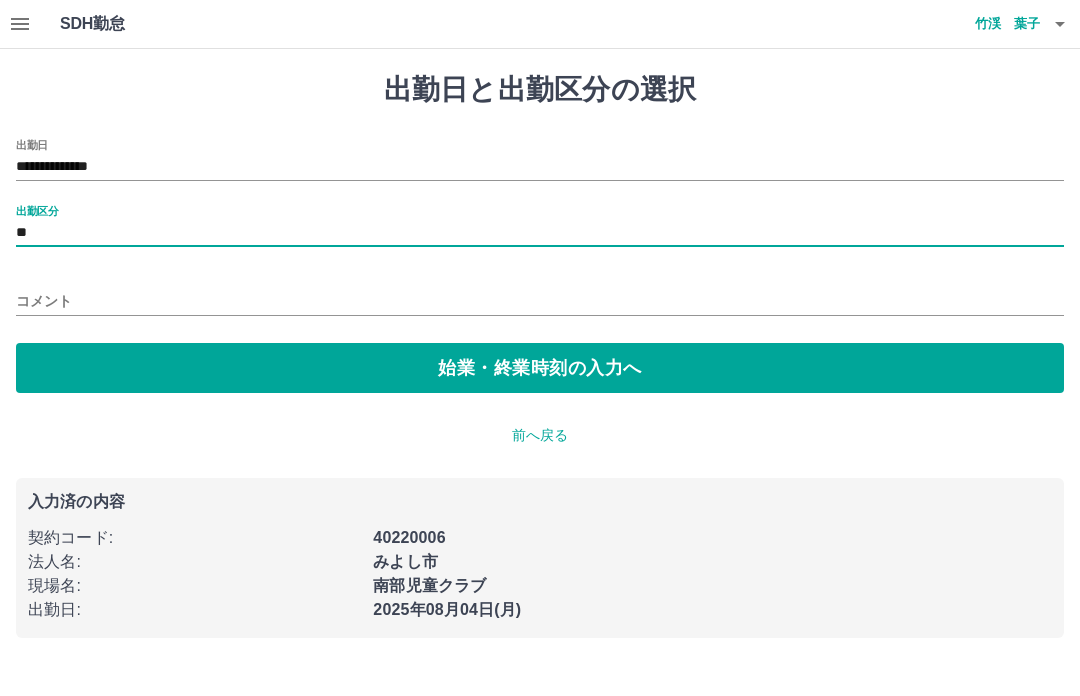 click on "始業・終業時刻の入力へ" at bounding box center (540, 368) 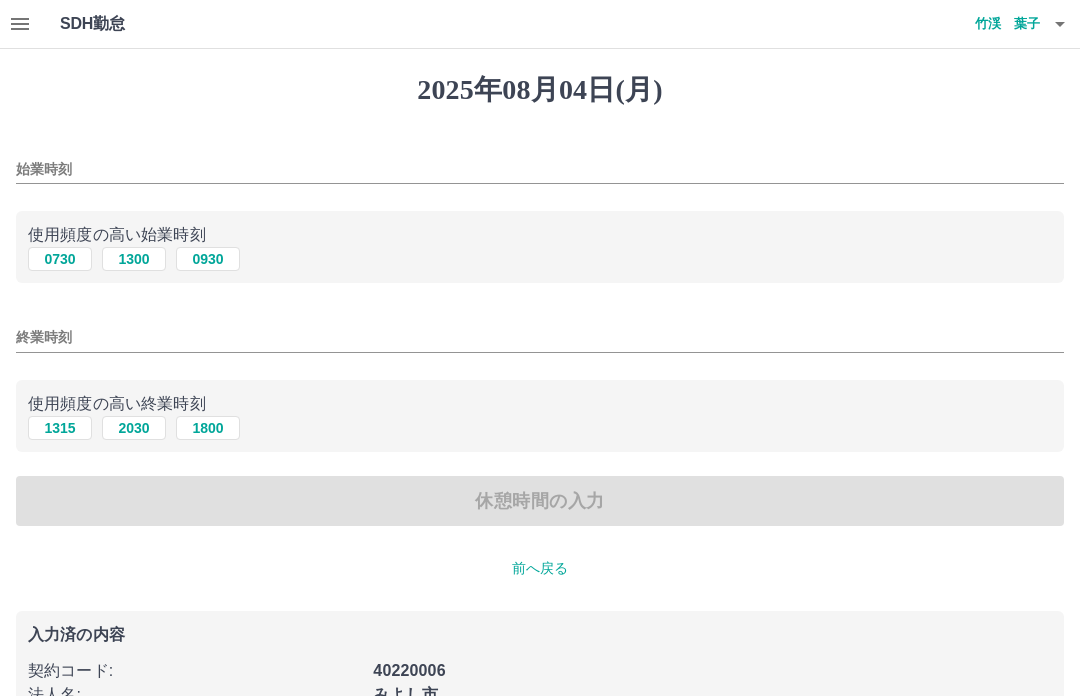 click on "0730" at bounding box center [60, 259] 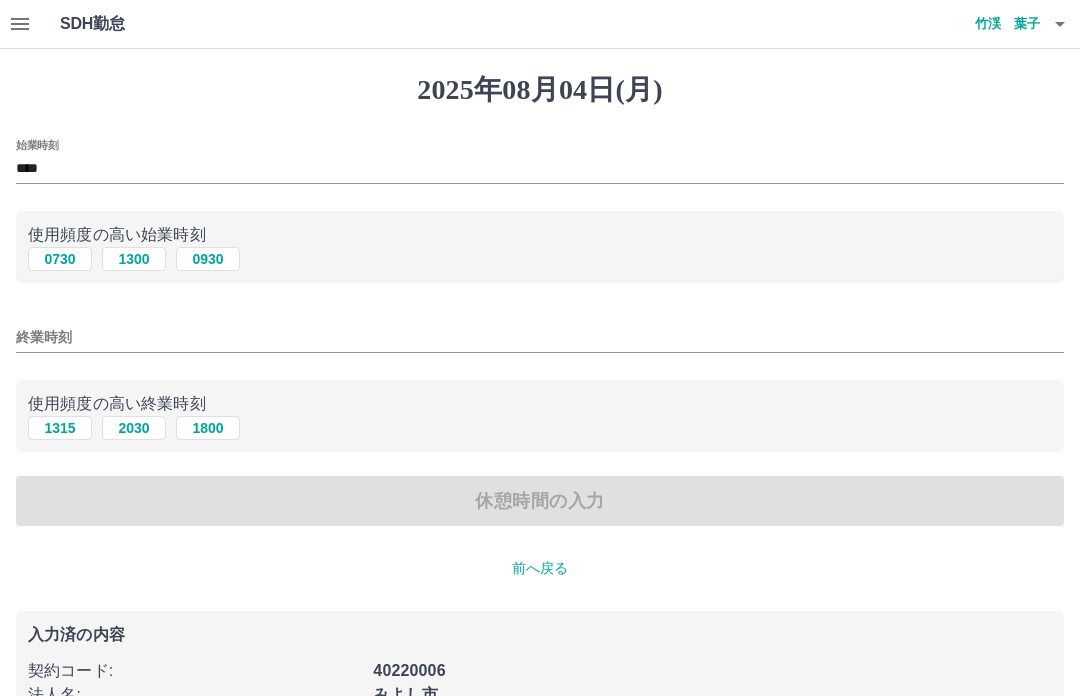 click on "1315" at bounding box center [60, 428] 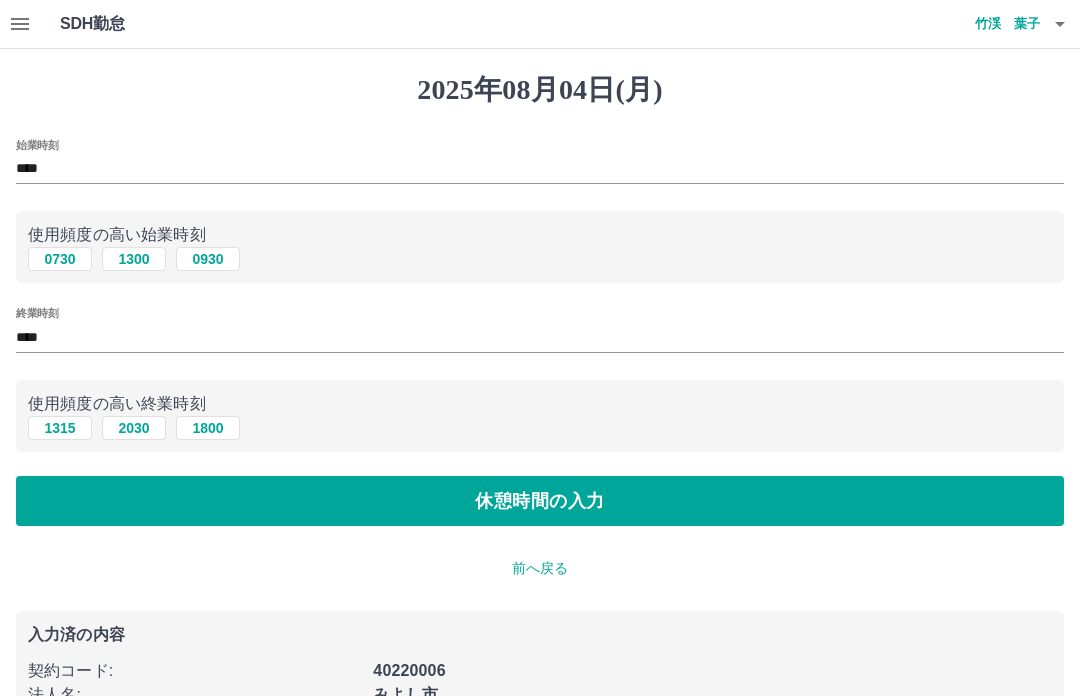 click on "休憩時間の入力" at bounding box center [540, 501] 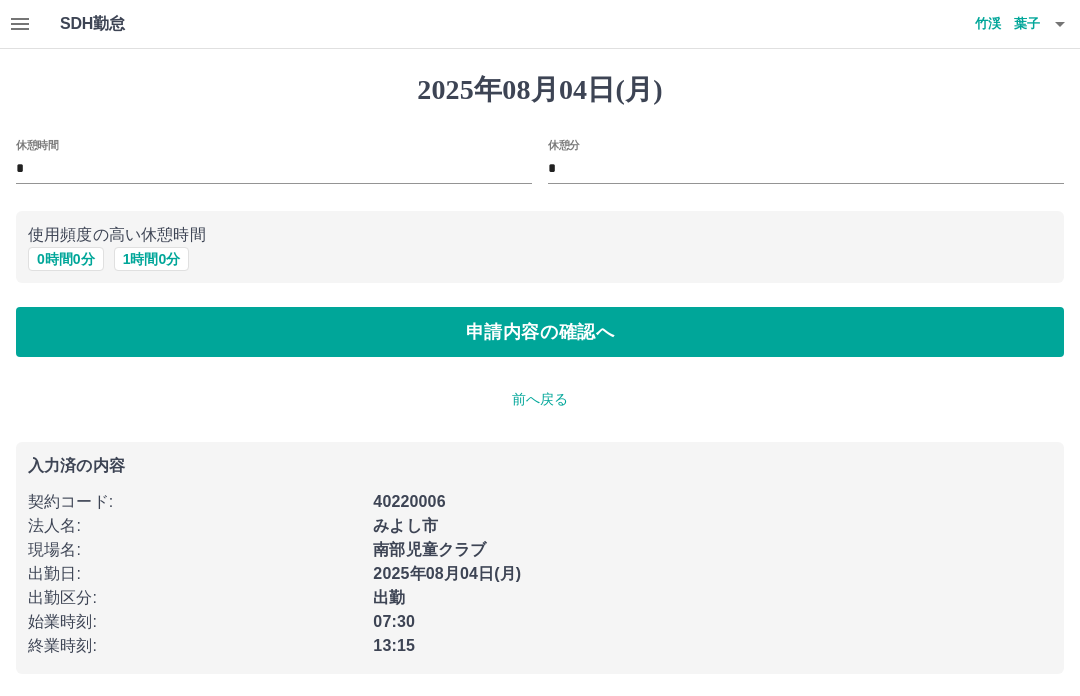click on "申請内容の確認へ" at bounding box center (540, 332) 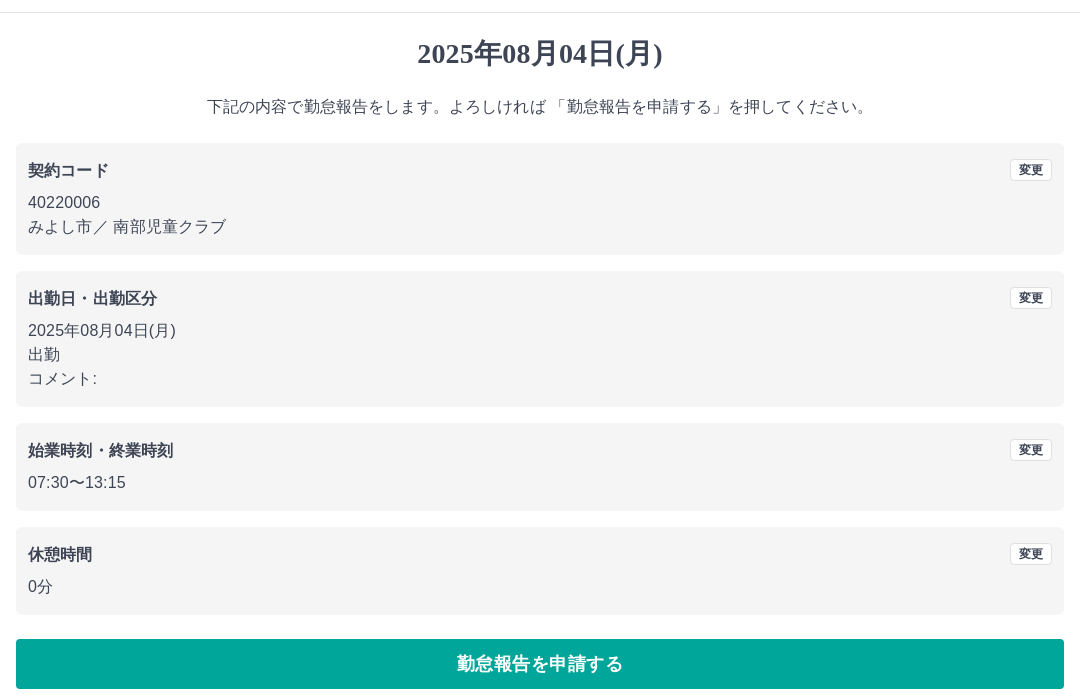 scroll, scrollTop: 52, scrollLeft: 0, axis: vertical 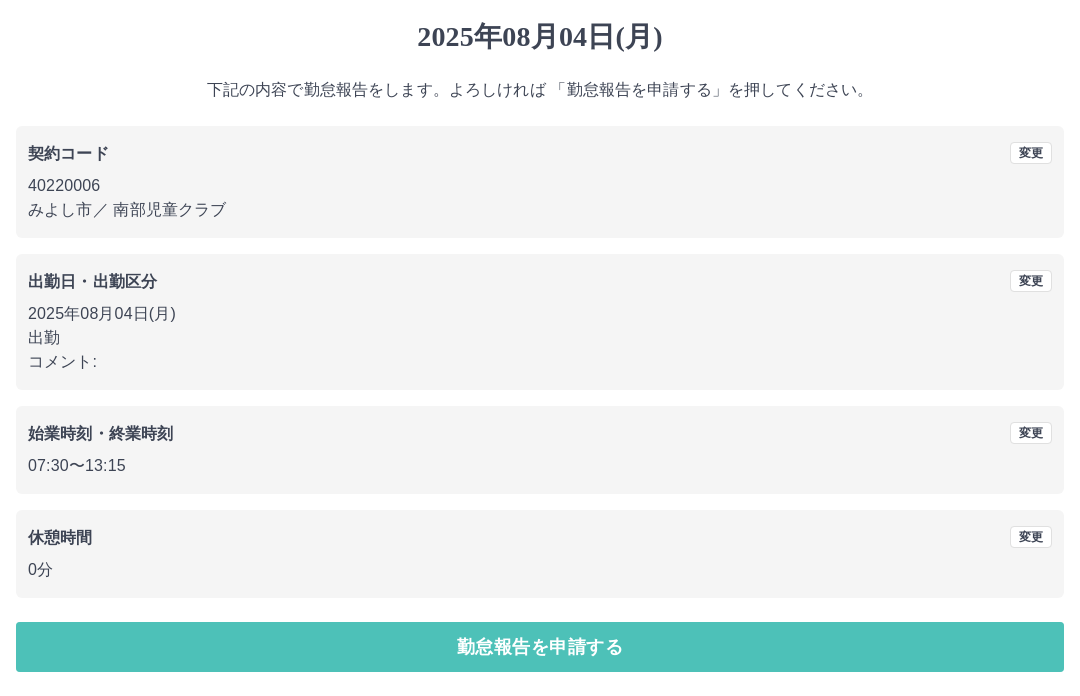 click on "勤怠報告を申請する" at bounding box center (540, 648) 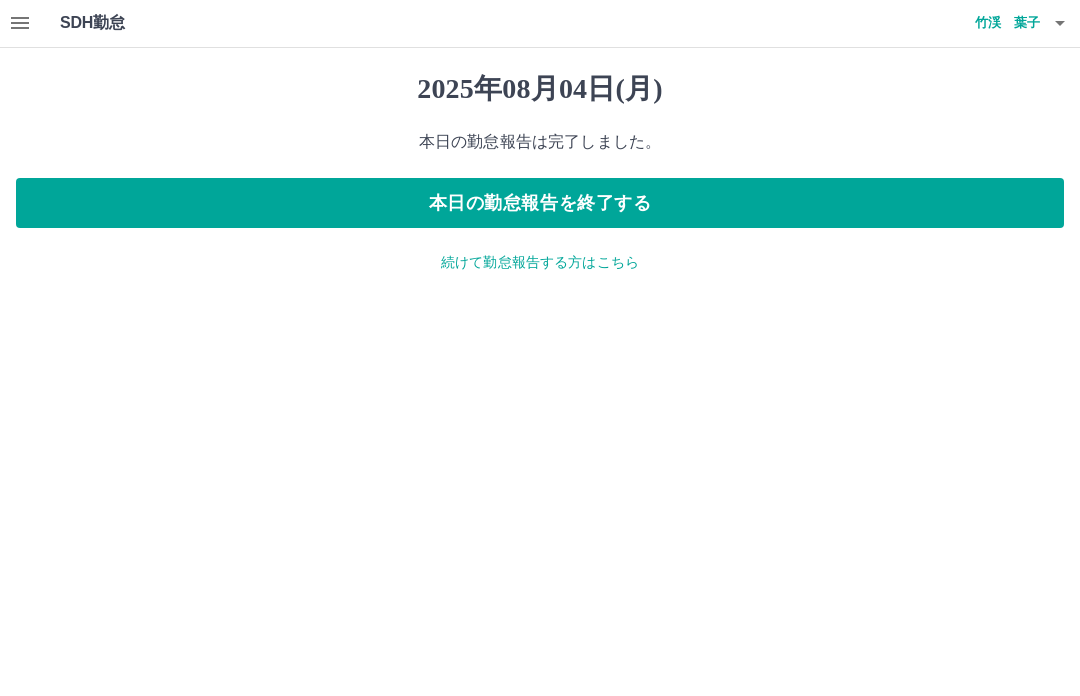 scroll, scrollTop: 0, scrollLeft: 0, axis: both 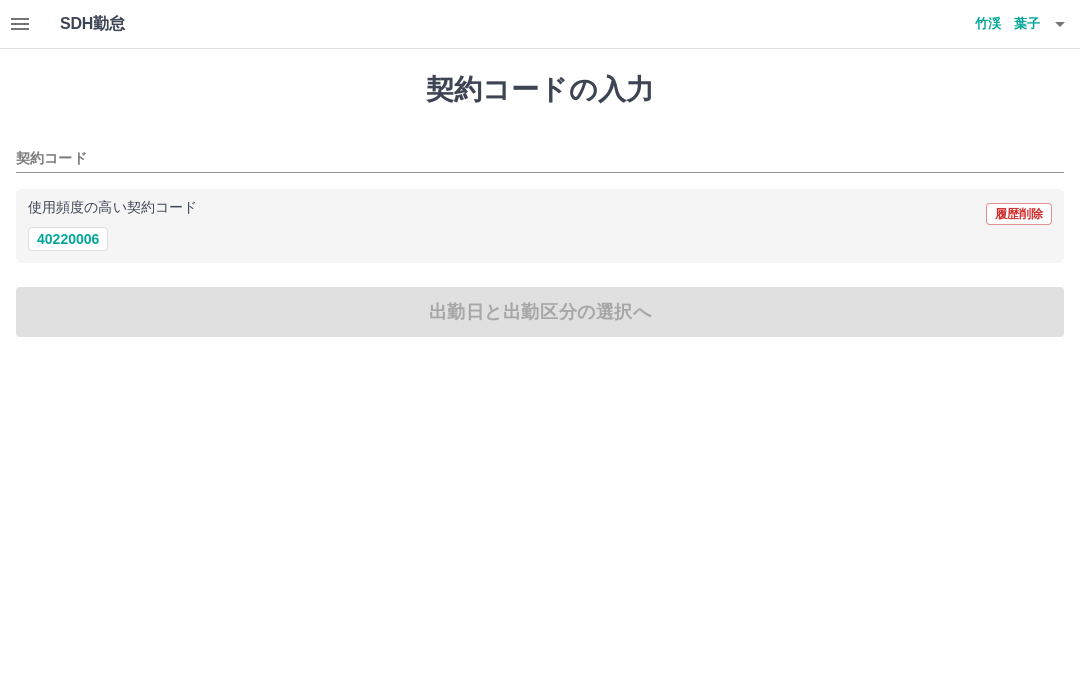 click on "40220006" at bounding box center (68, 239) 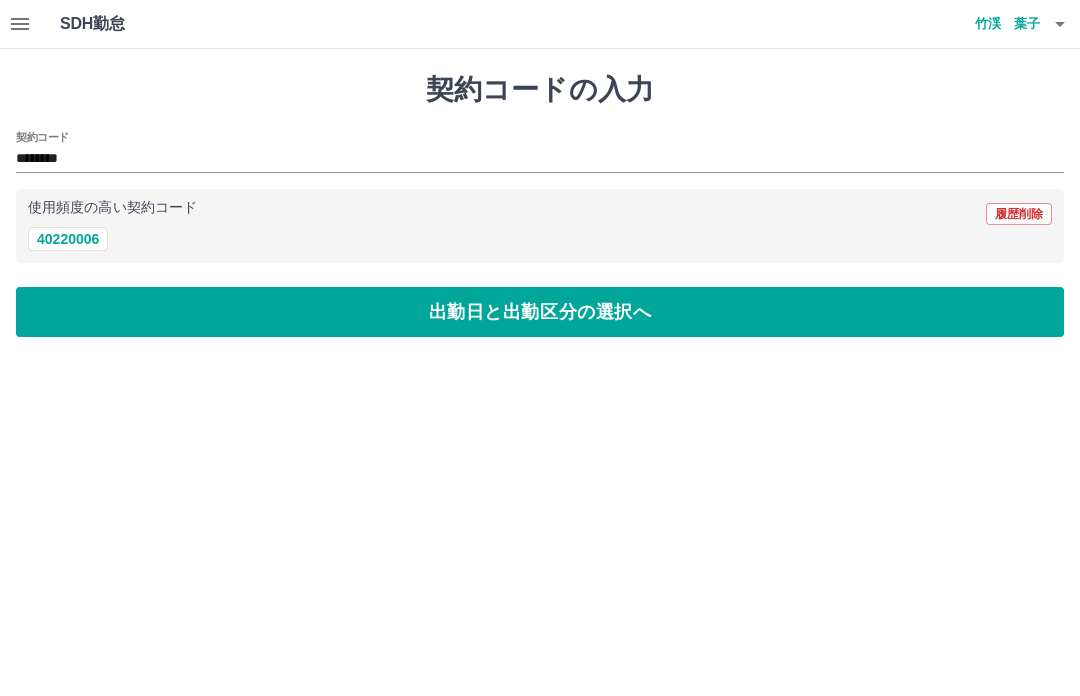 click on "出勤日と出勤区分の選択へ" at bounding box center [540, 312] 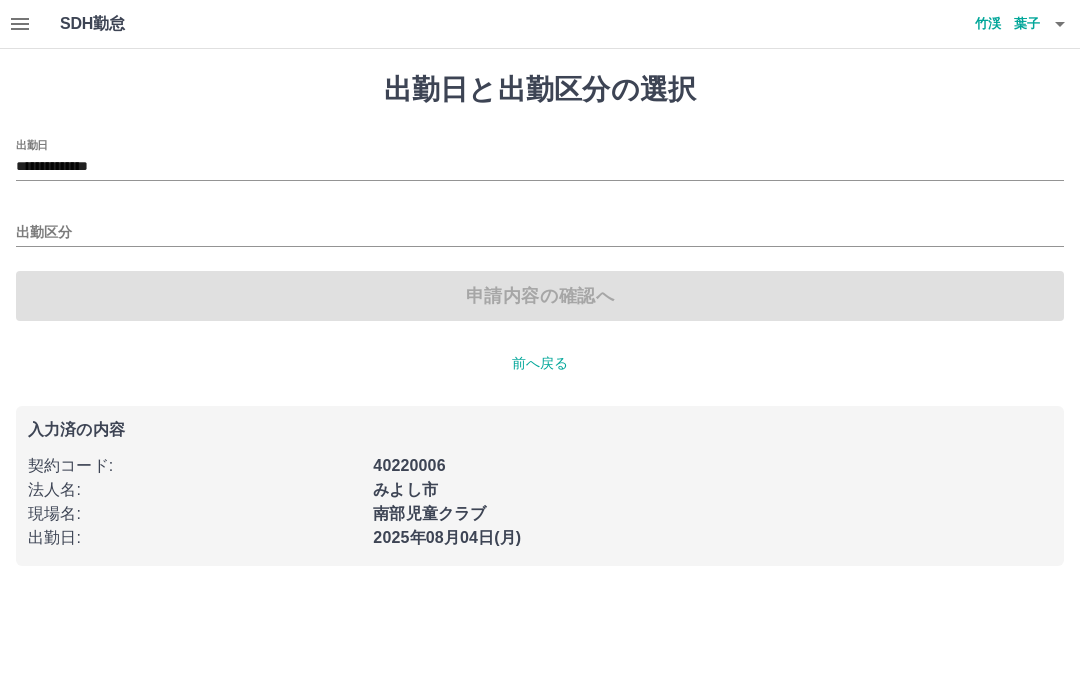 click on "**********" at bounding box center (540, 167) 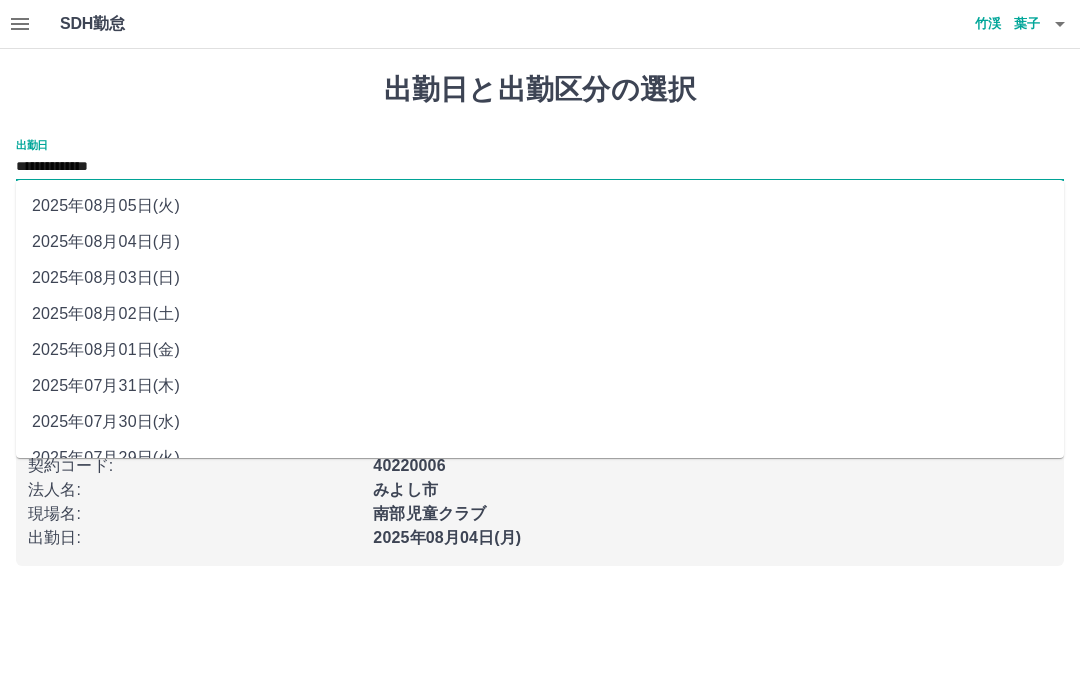 click on "2025年08月02日(土)" at bounding box center (540, 314) 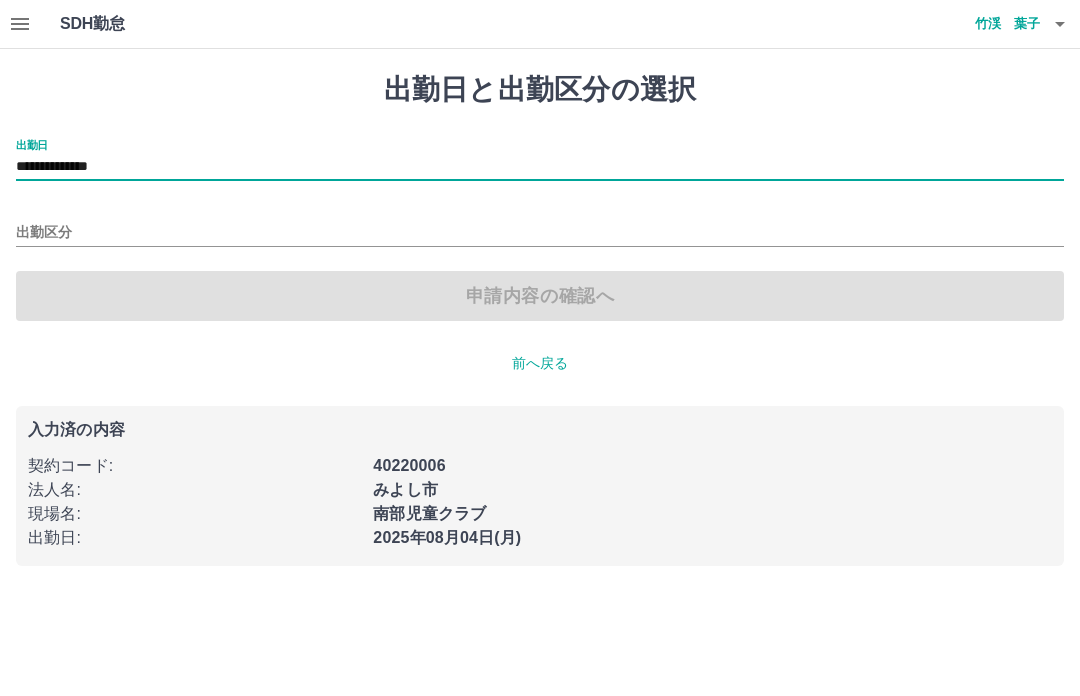 click on "出勤区分" at bounding box center [540, 233] 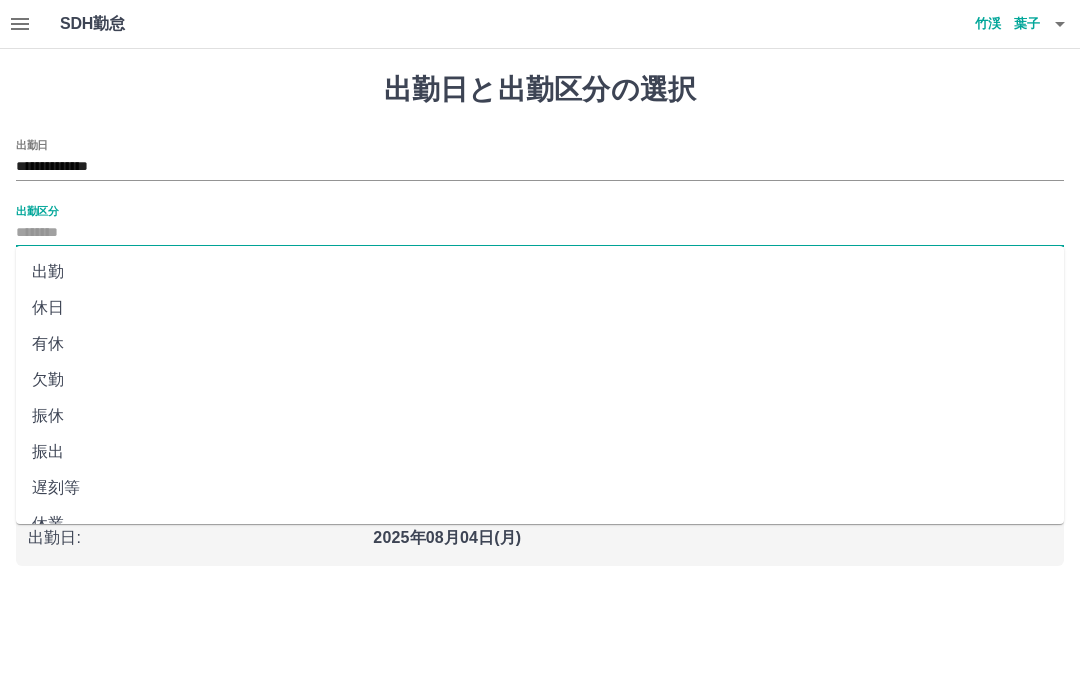 click on "休日" at bounding box center (540, 308) 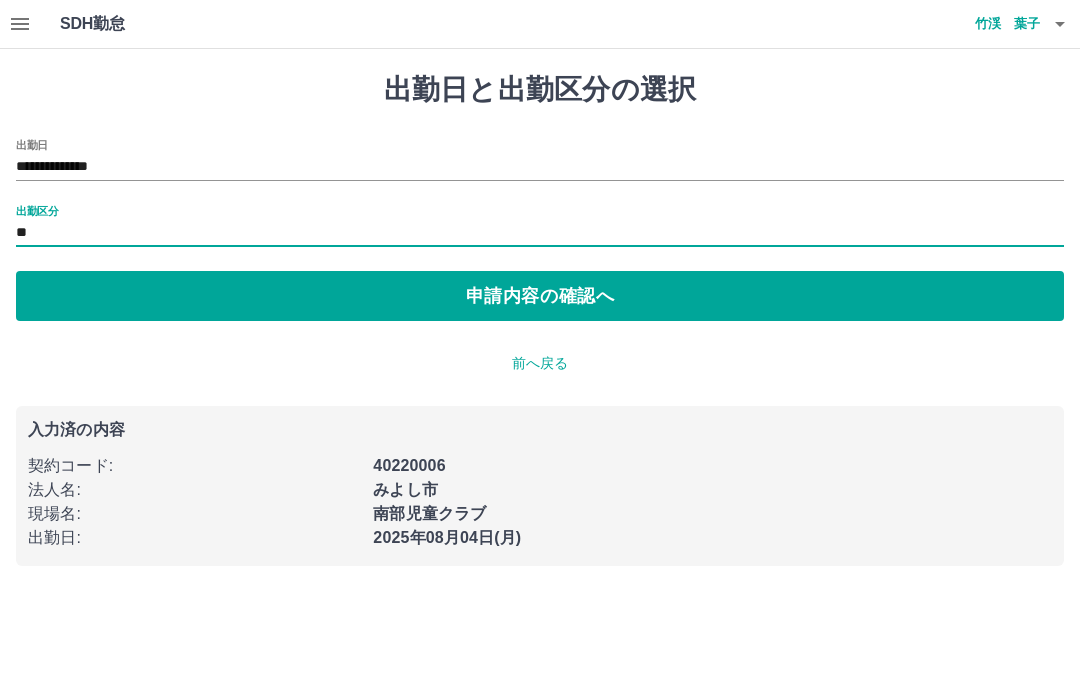 click on "申請内容の確認へ" at bounding box center [540, 296] 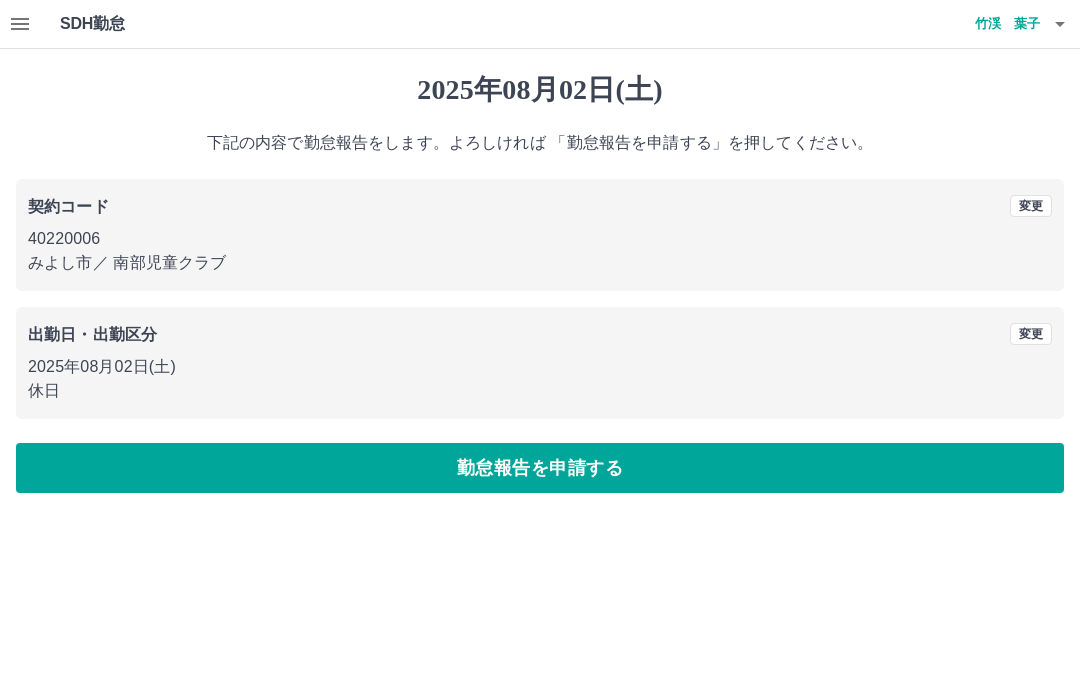 click on "勤怠報告を申請する" at bounding box center (540, 468) 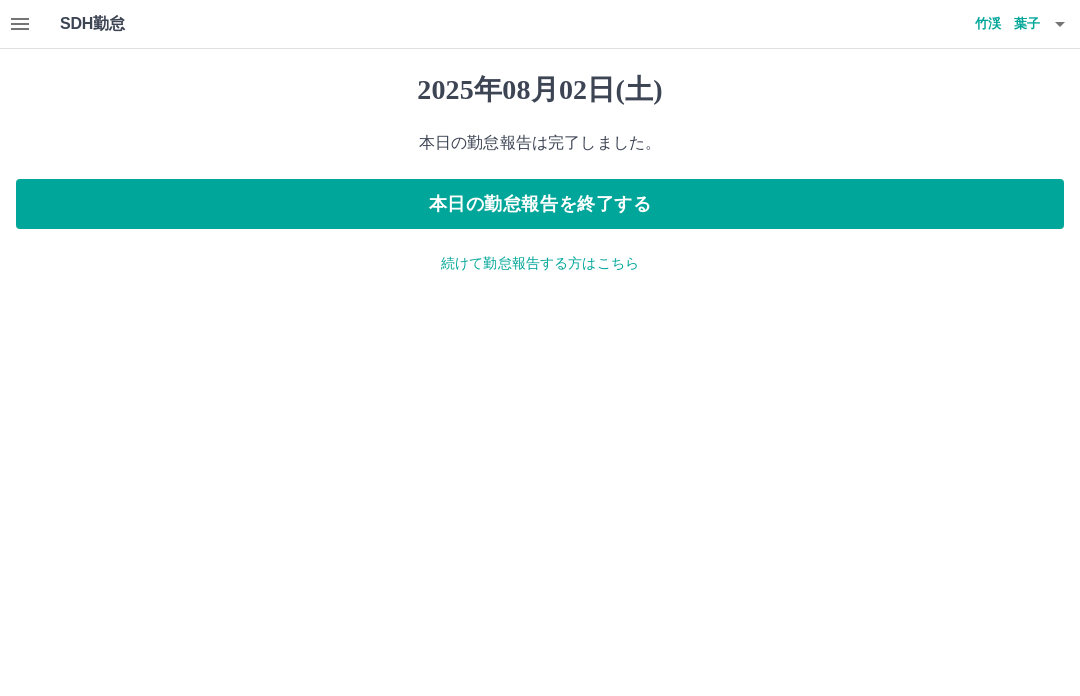 click on "続けて勤怠報告する方はこちら" at bounding box center (540, 263) 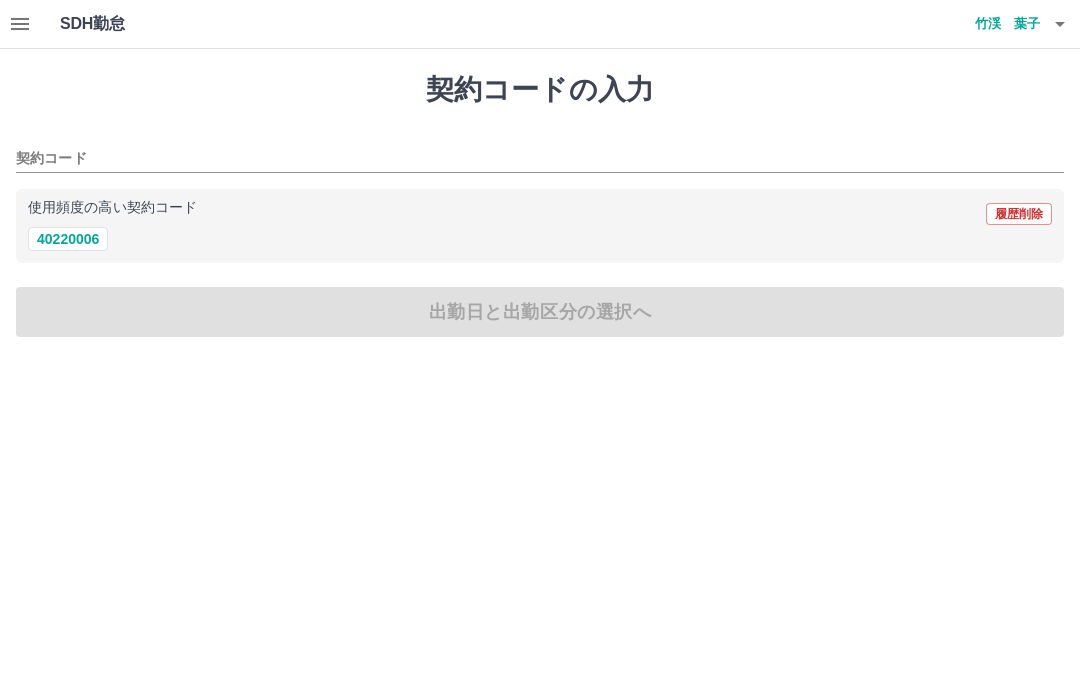 click on "40220006" at bounding box center (68, 239) 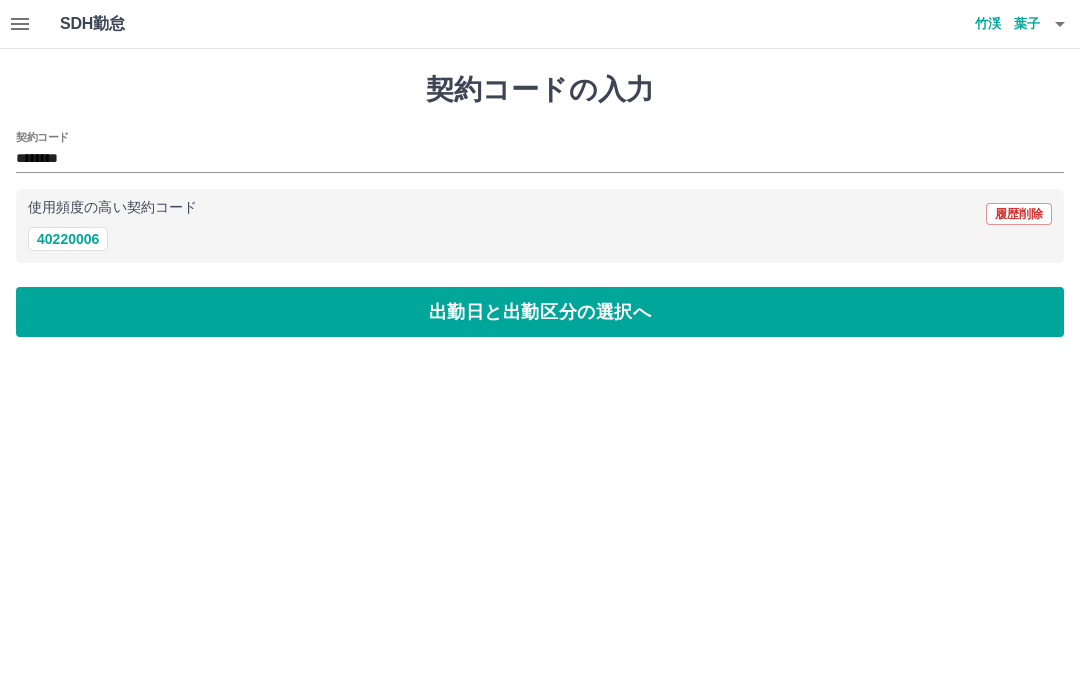 click on "出勤日と出勤区分の選択へ" at bounding box center [540, 312] 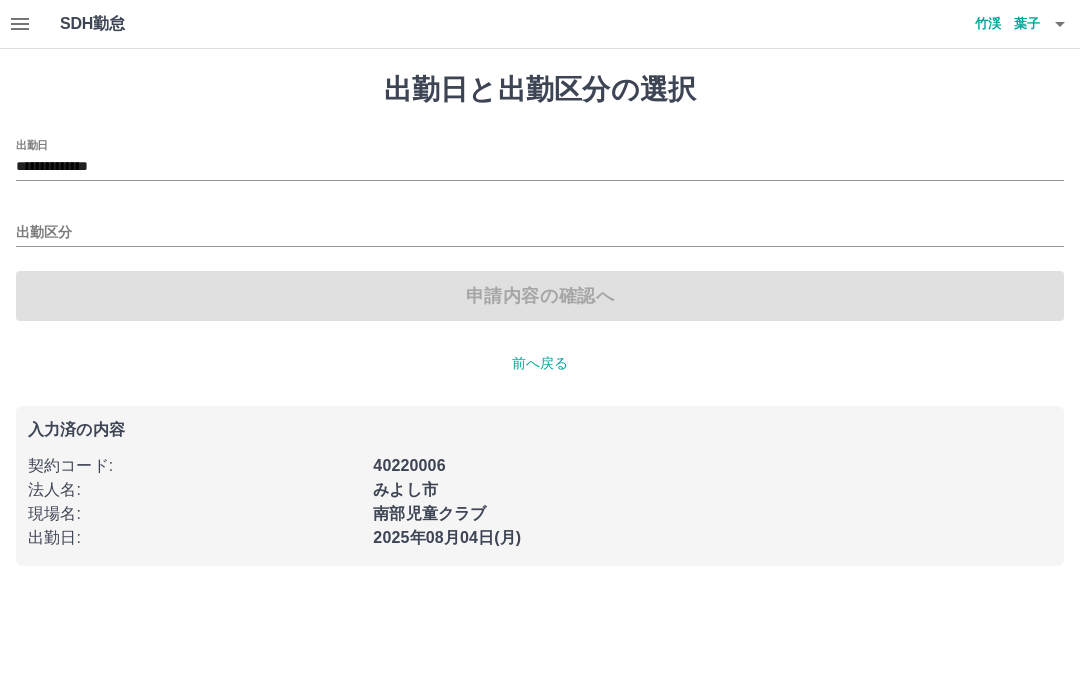 click on "**********" at bounding box center [540, 167] 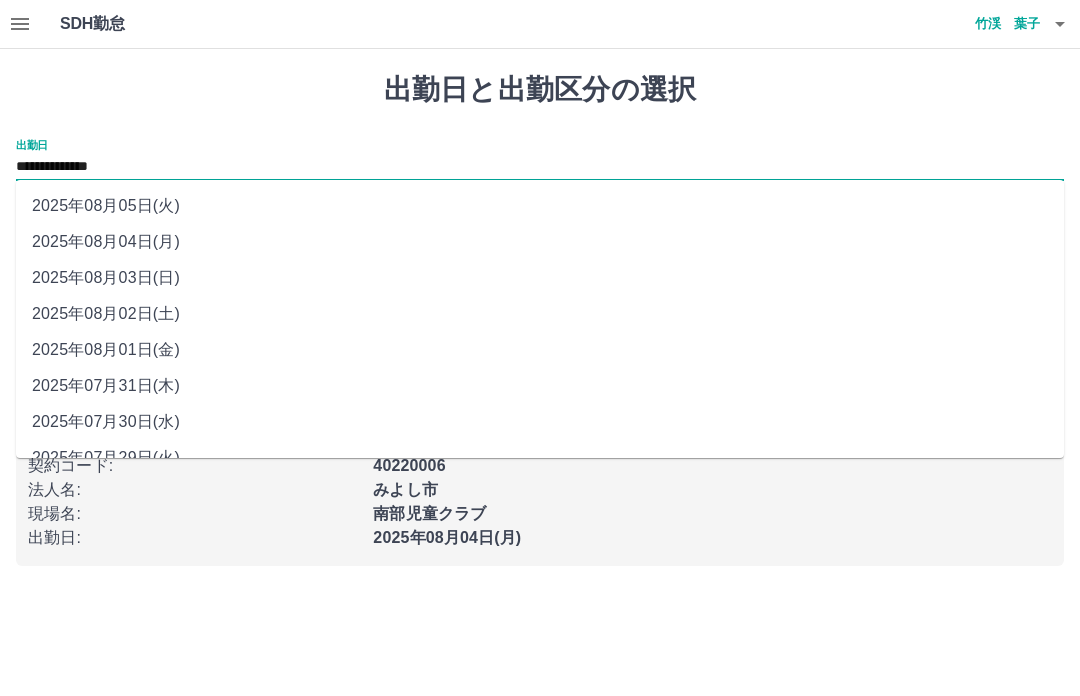 click on "2025年08月03日(日)" at bounding box center [540, 278] 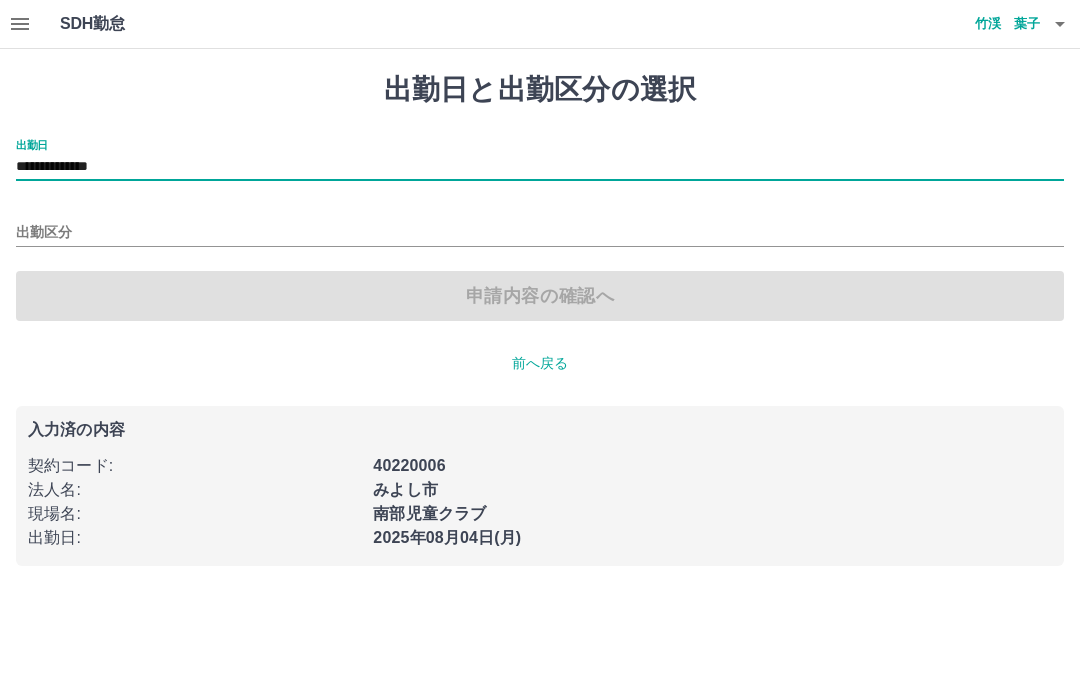 click on "出勤区分" at bounding box center (540, 233) 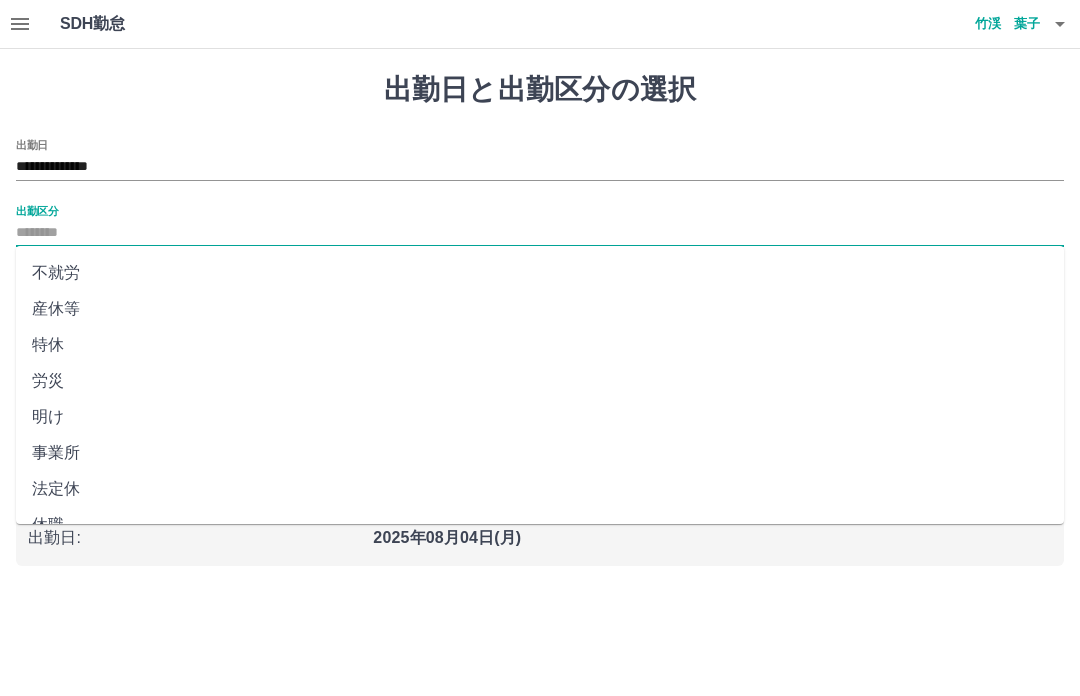 scroll, scrollTop: 358, scrollLeft: 0, axis: vertical 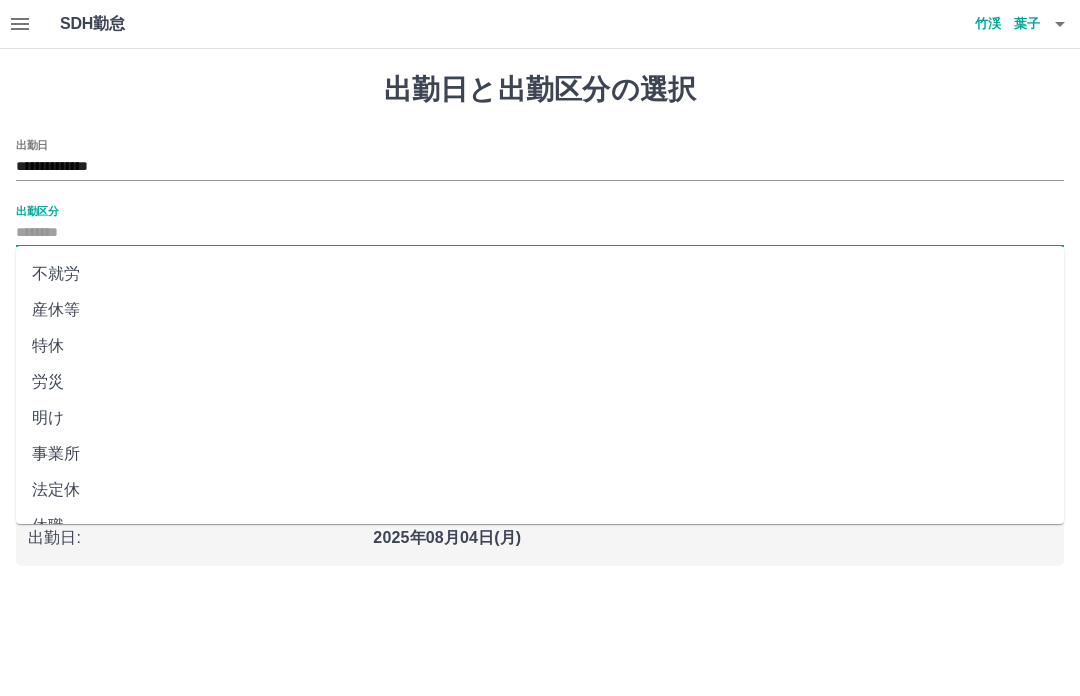 click on "法定休" at bounding box center [540, 490] 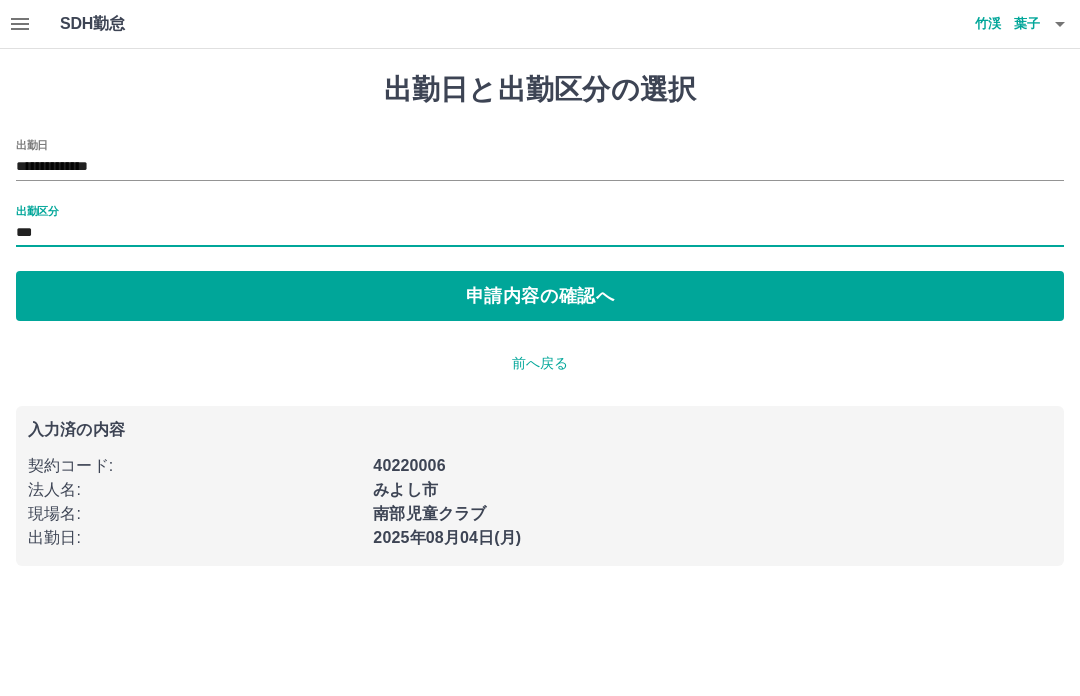 click on "申請内容の確認へ" at bounding box center (540, 296) 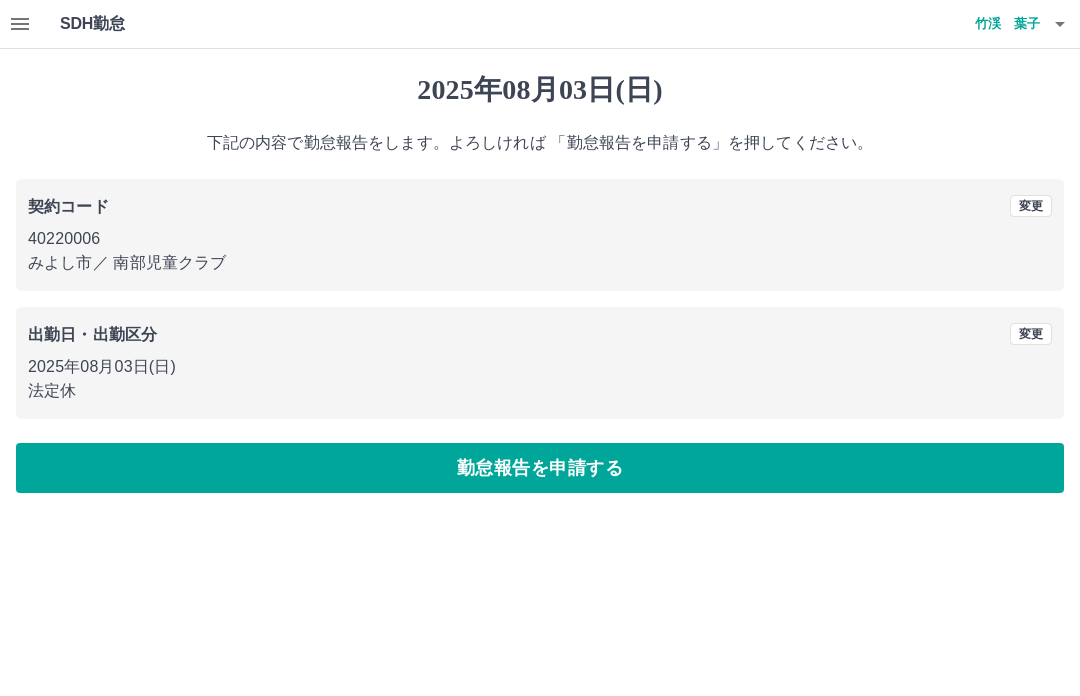 click on "勤怠報告を申請する" at bounding box center [540, 468] 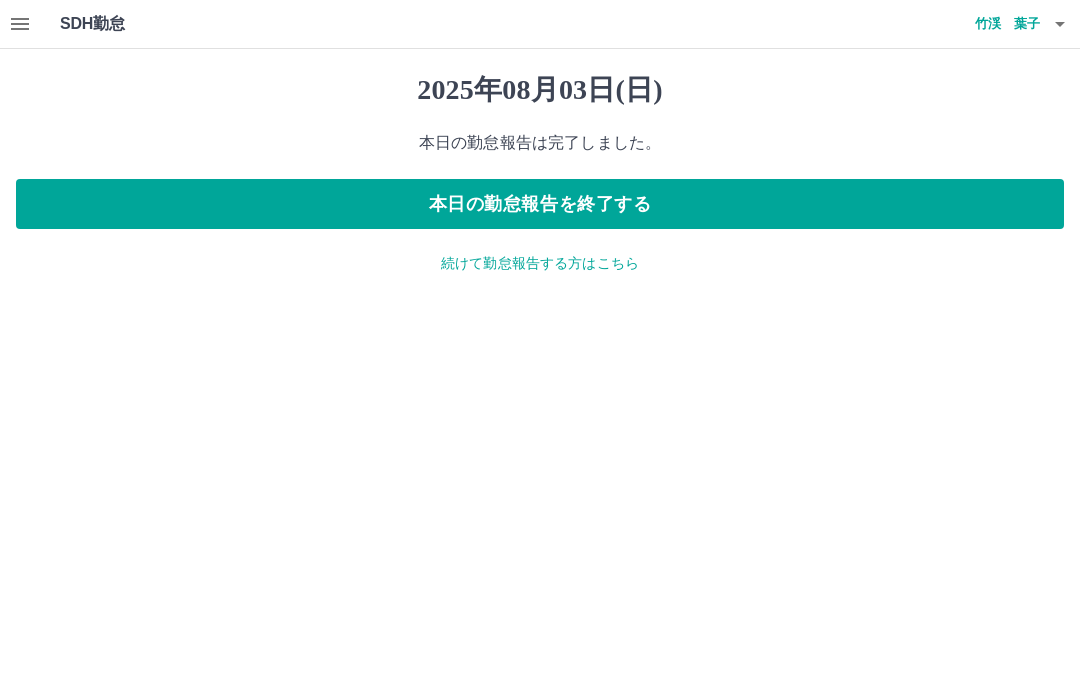 click on "本日の勤怠報告を終了する" at bounding box center [540, 204] 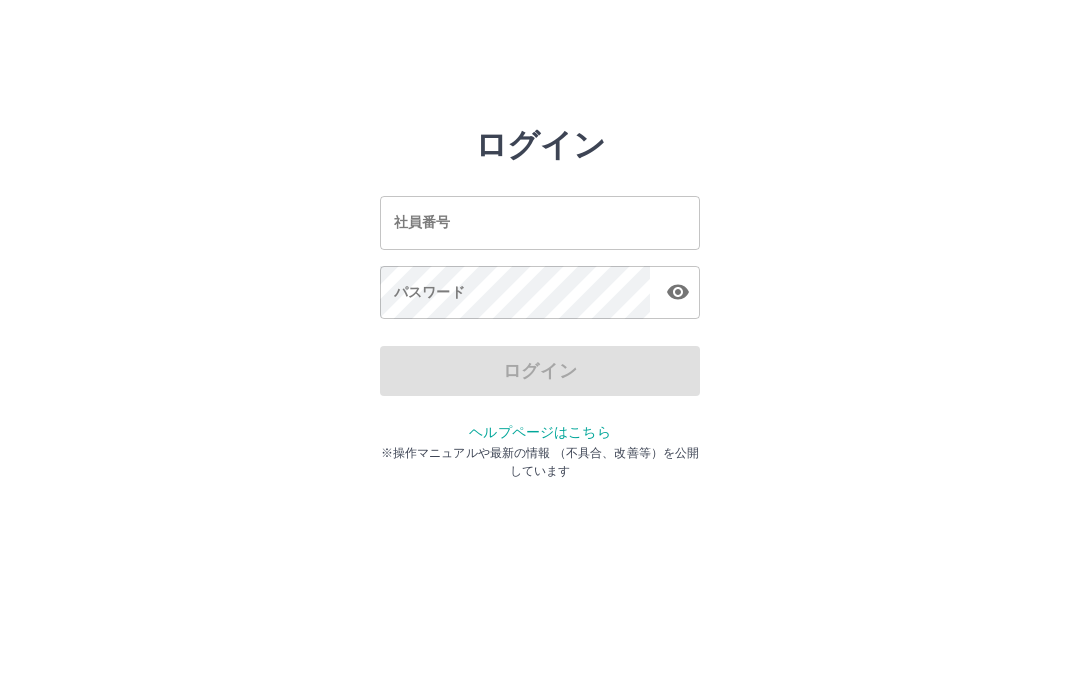 scroll, scrollTop: 0, scrollLeft: 0, axis: both 